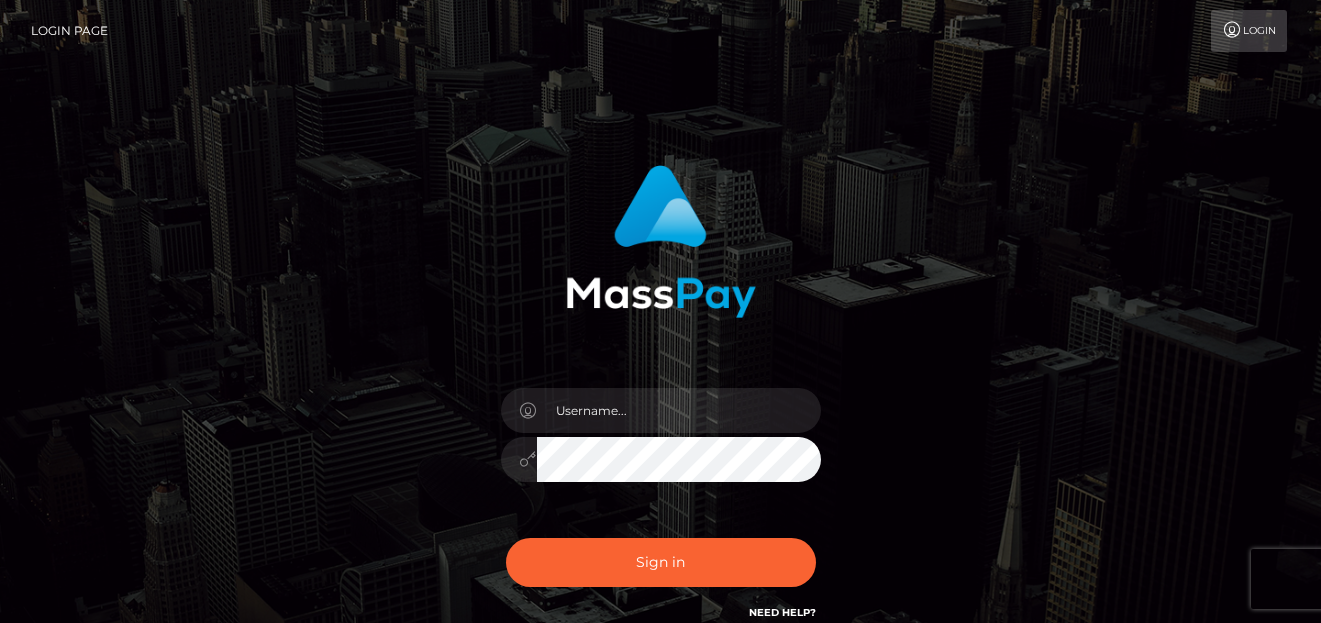 scroll, scrollTop: 0, scrollLeft: 0, axis: both 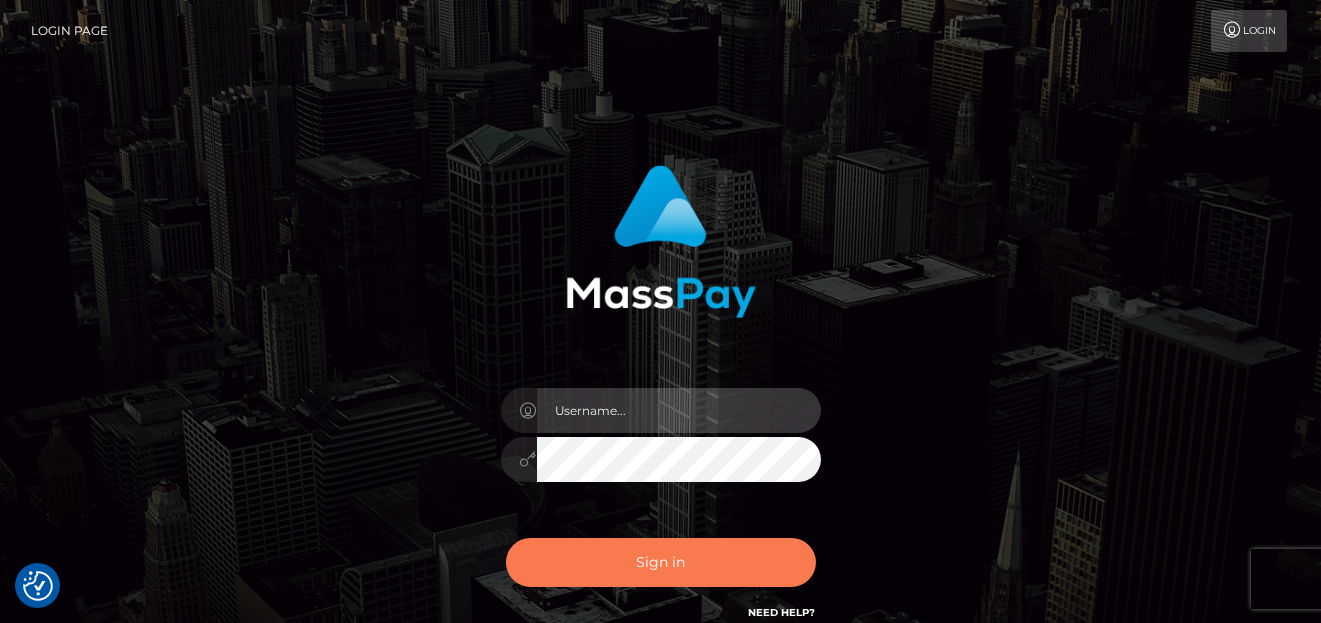 type on "[FIRST]" 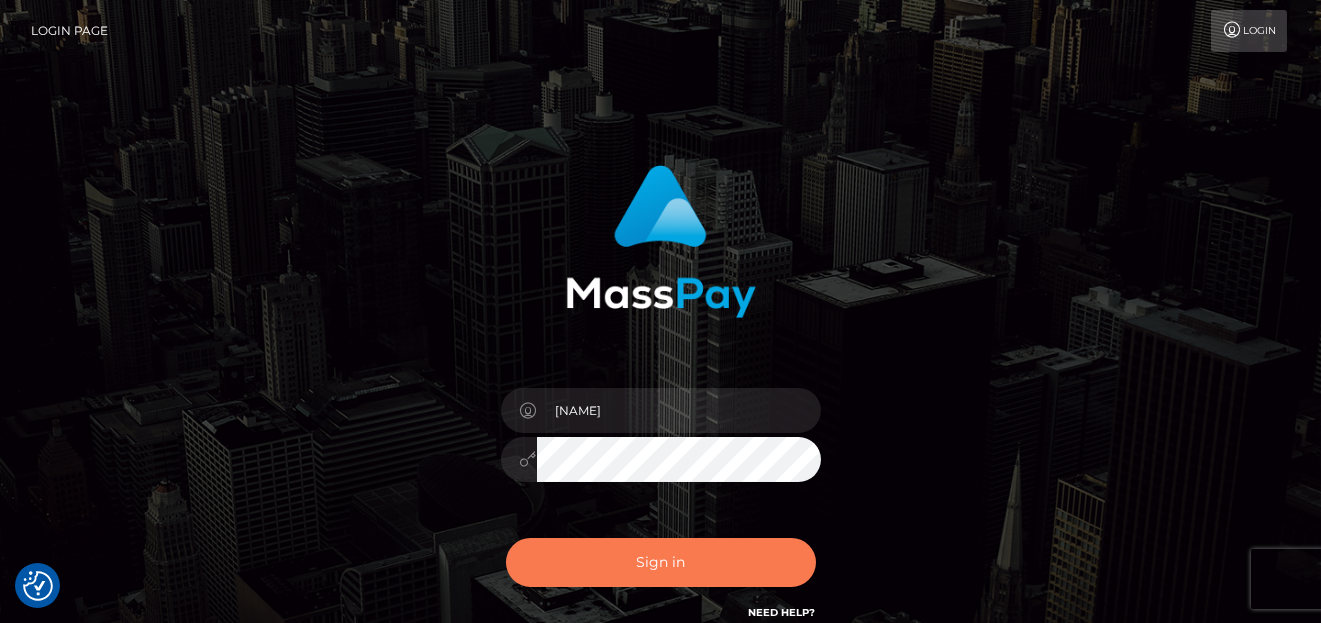 click on "Sign in" at bounding box center [661, 562] 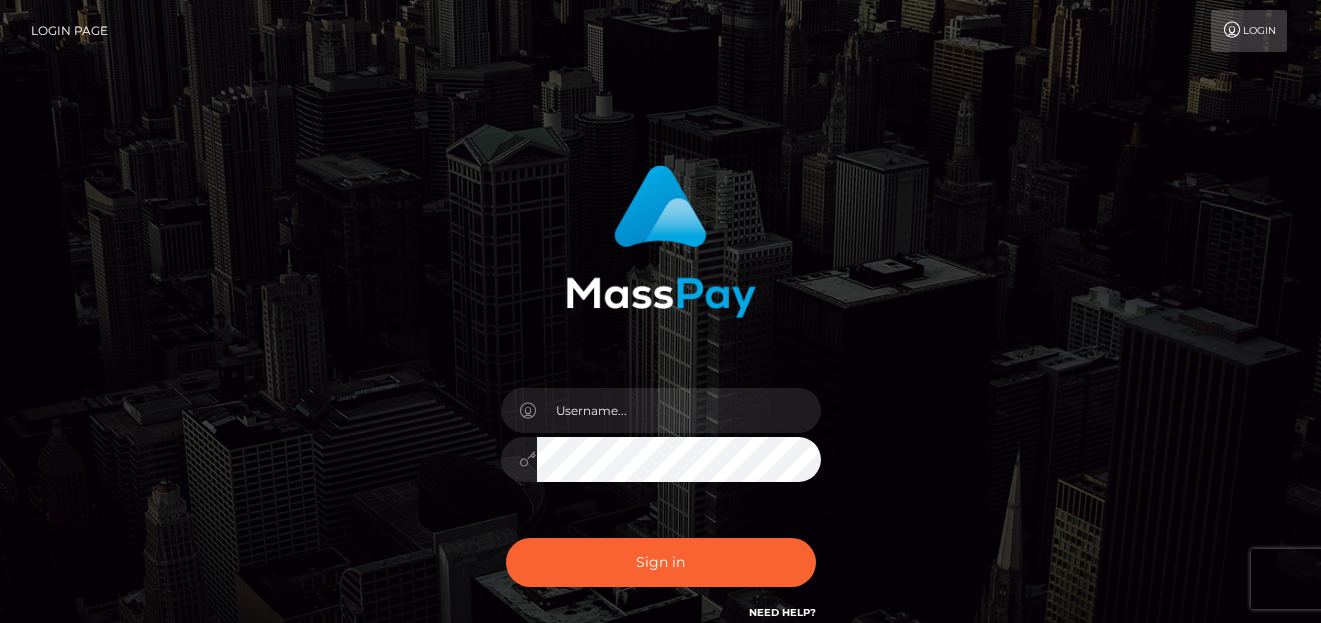 scroll, scrollTop: 0, scrollLeft: 0, axis: both 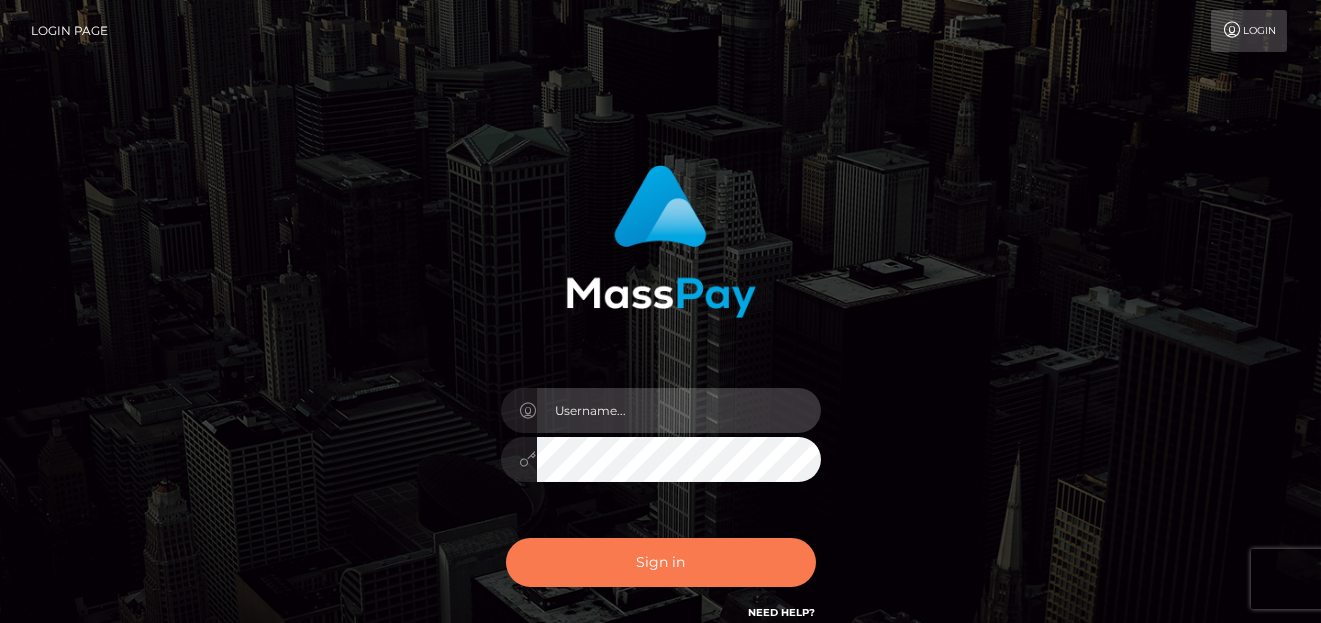 type on "[FIRST]" 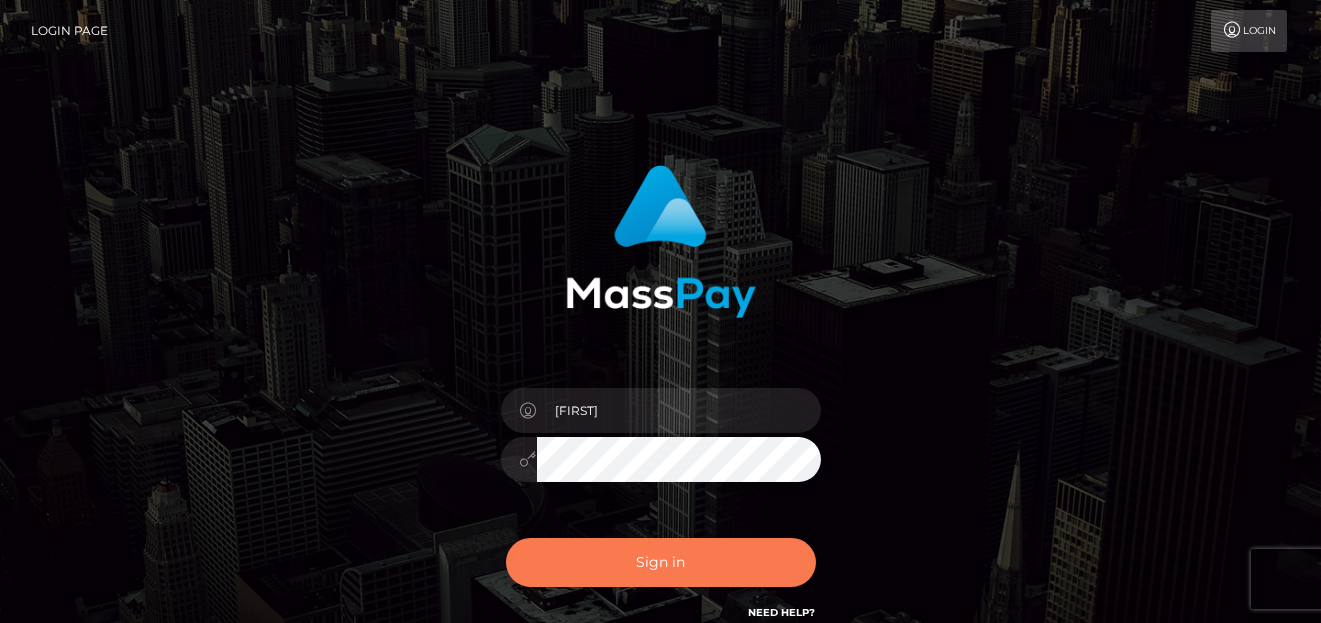 click on "Sign in" at bounding box center (661, 562) 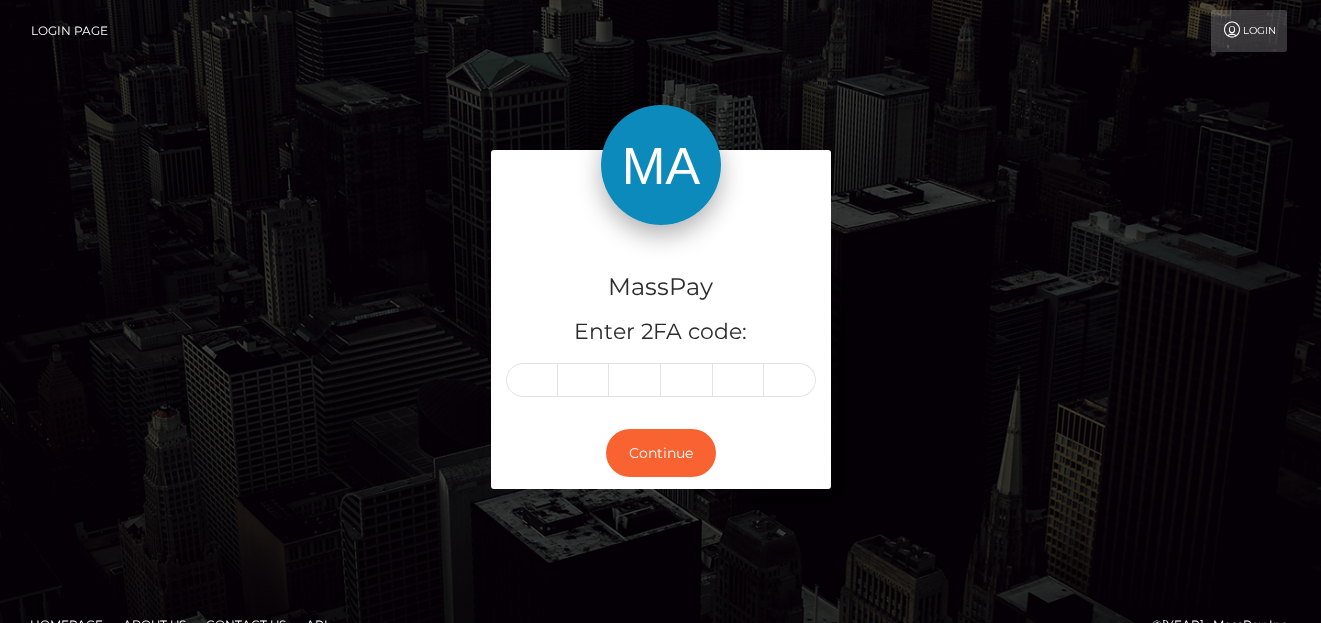 scroll, scrollTop: 0, scrollLeft: 0, axis: both 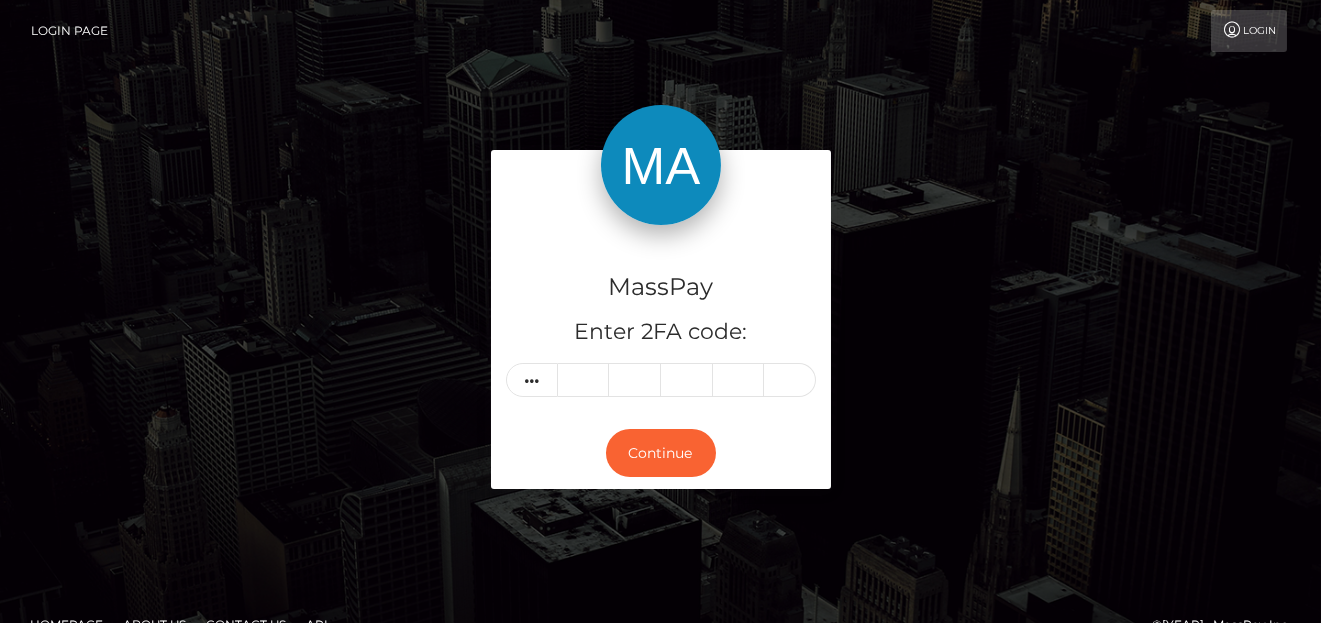 type on "5" 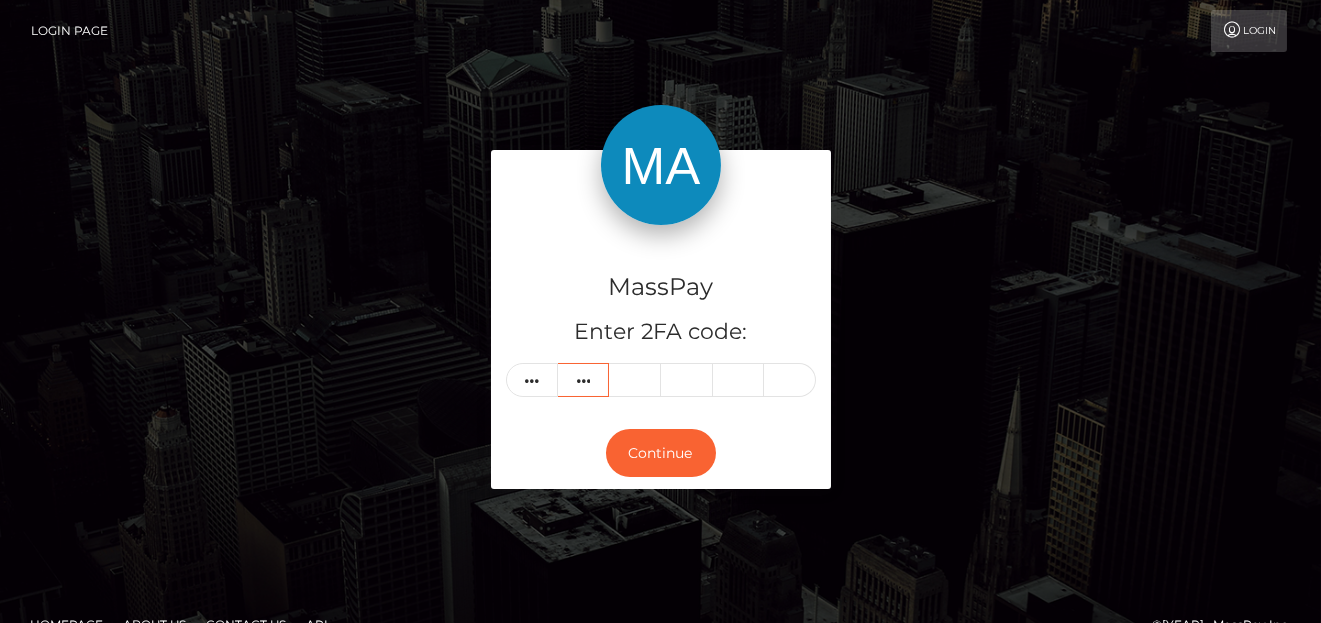 type on "4" 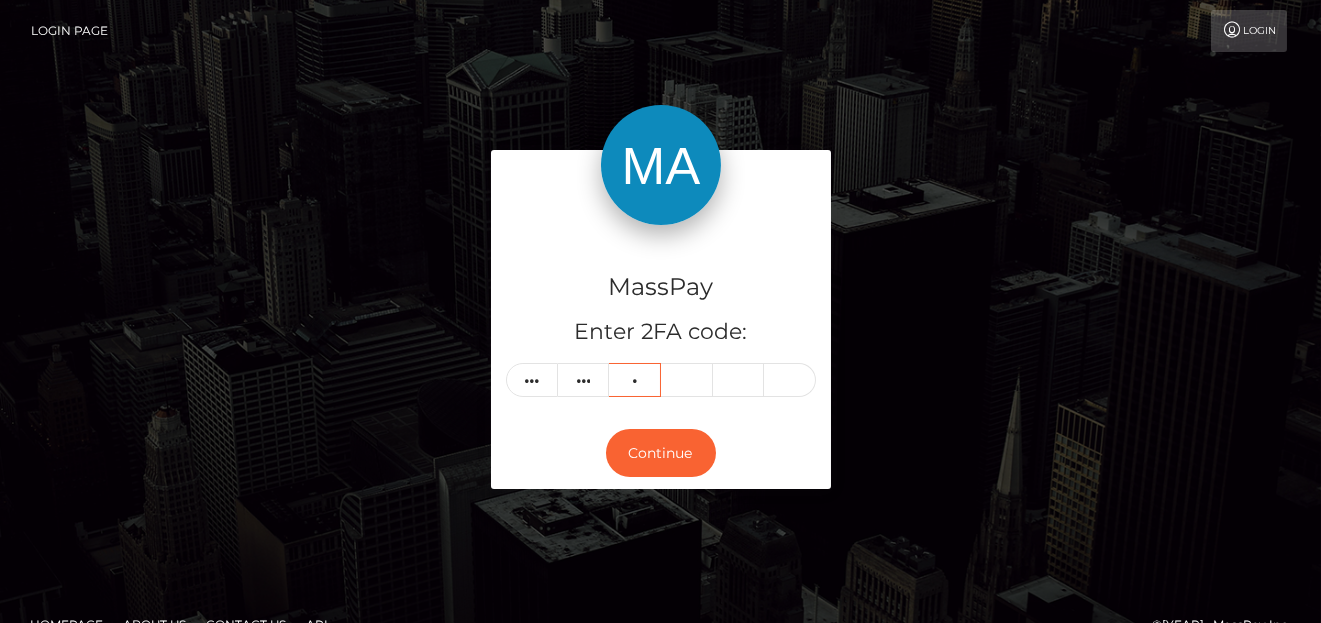 type on "9" 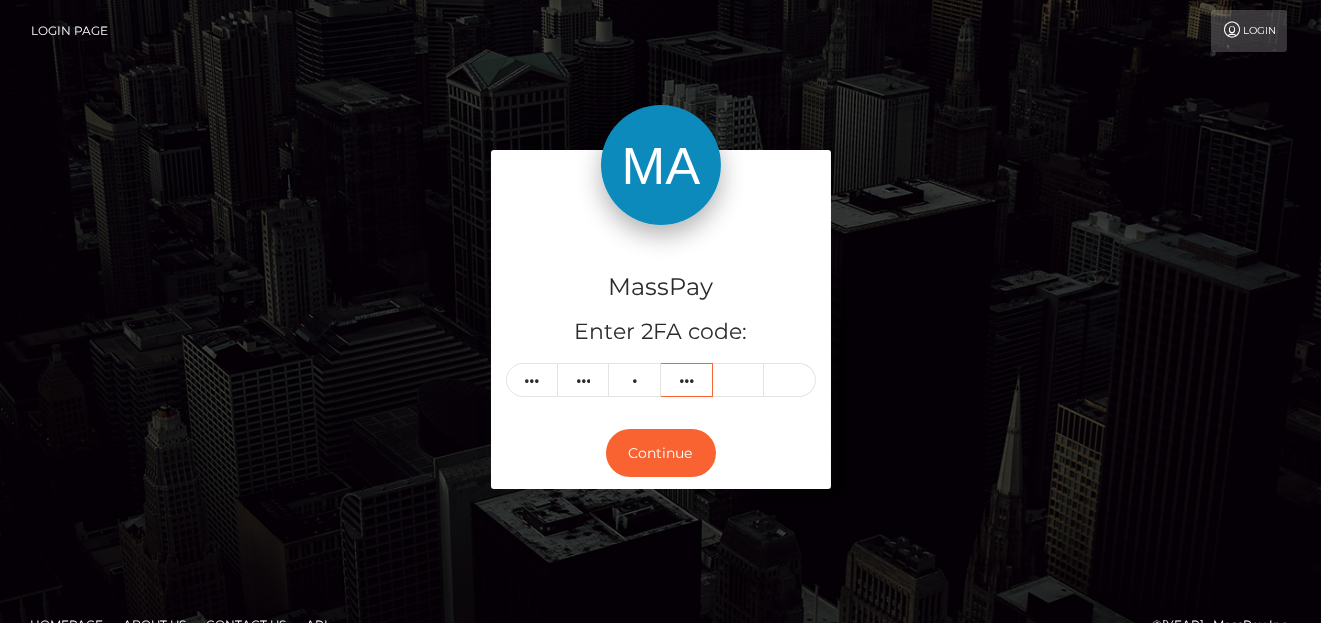 type on "4" 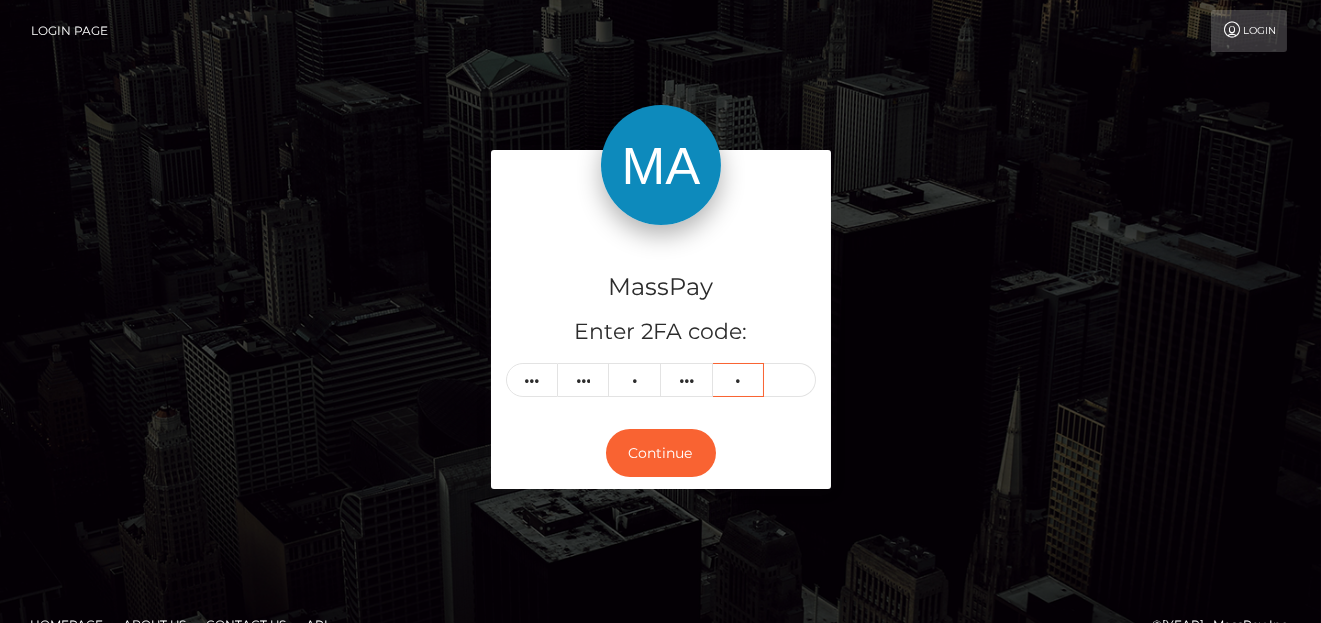 type on "0" 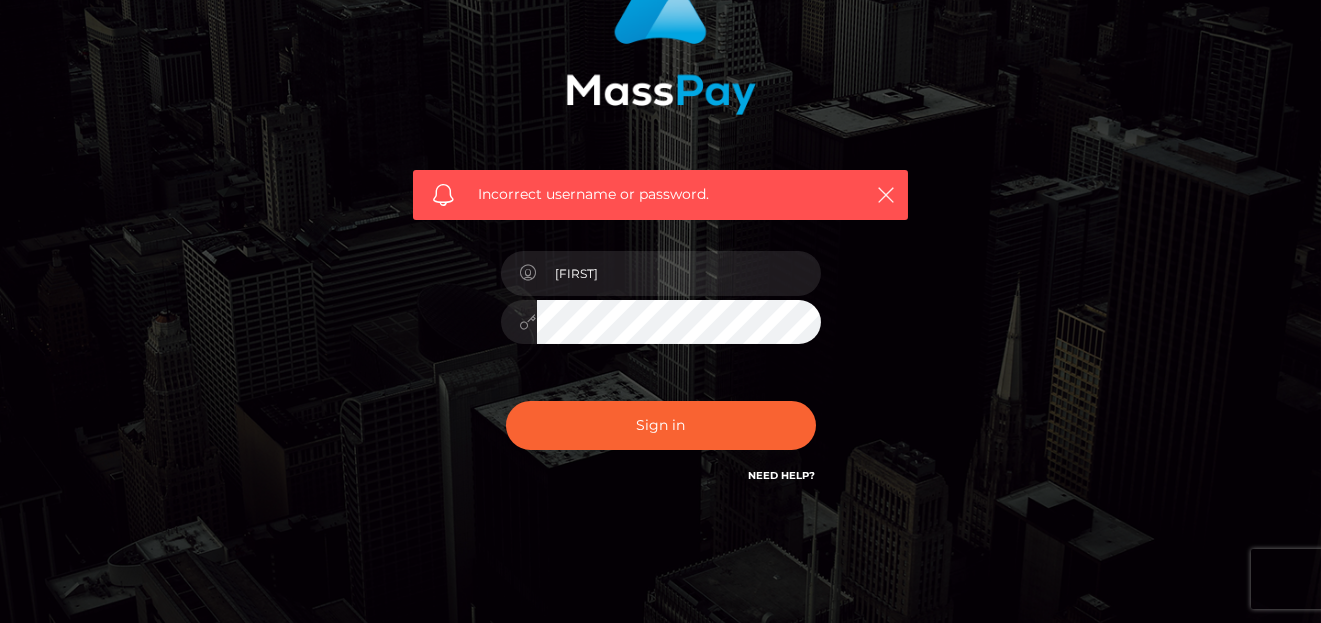 scroll, scrollTop: 251, scrollLeft: 0, axis: vertical 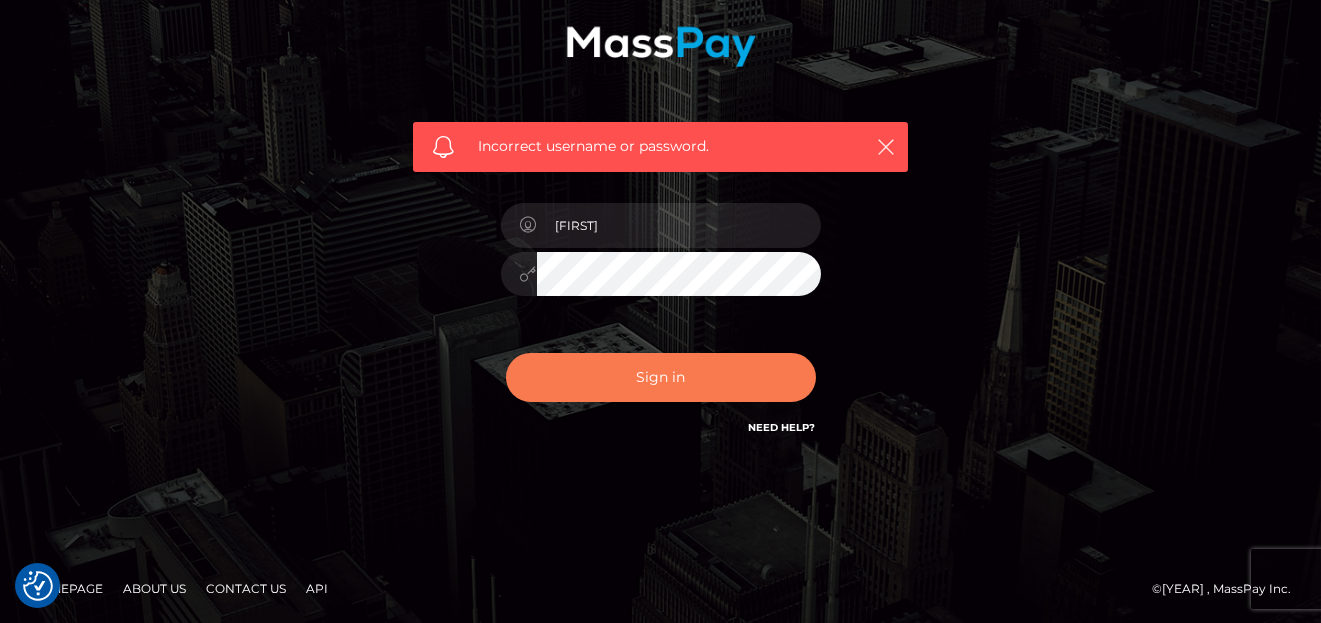 click on "Sign in" at bounding box center [661, 377] 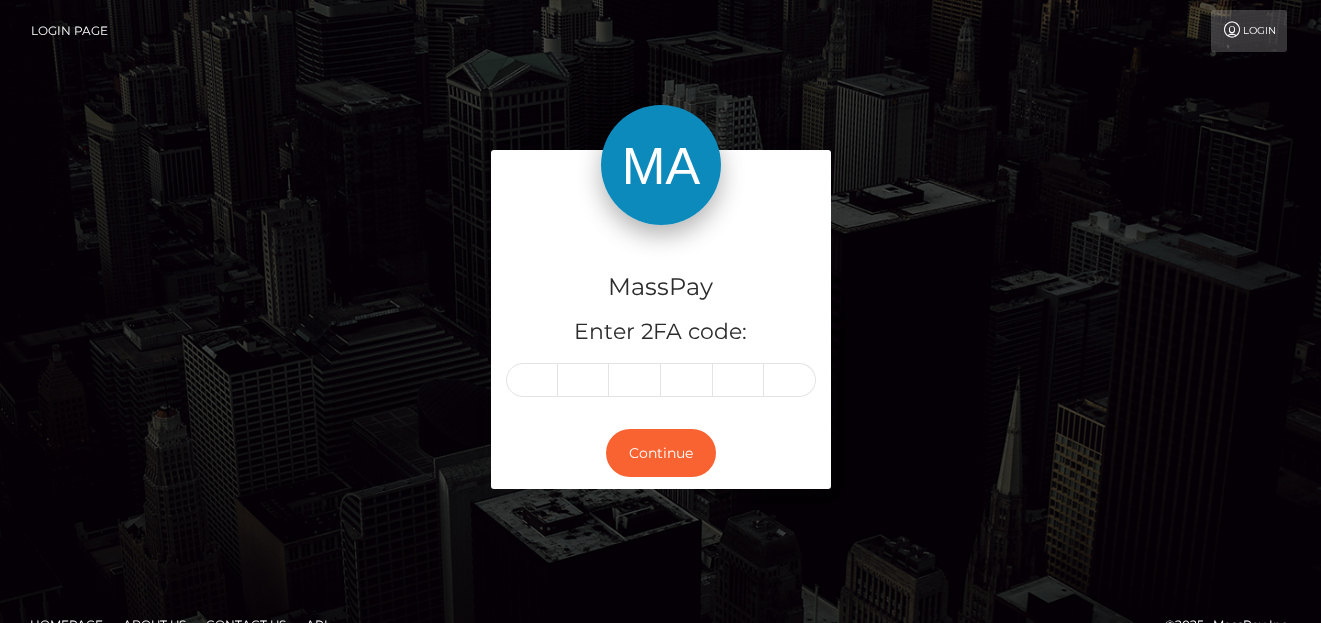 scroll, scrollTop: 0, scrollLeft: 0, axis: both 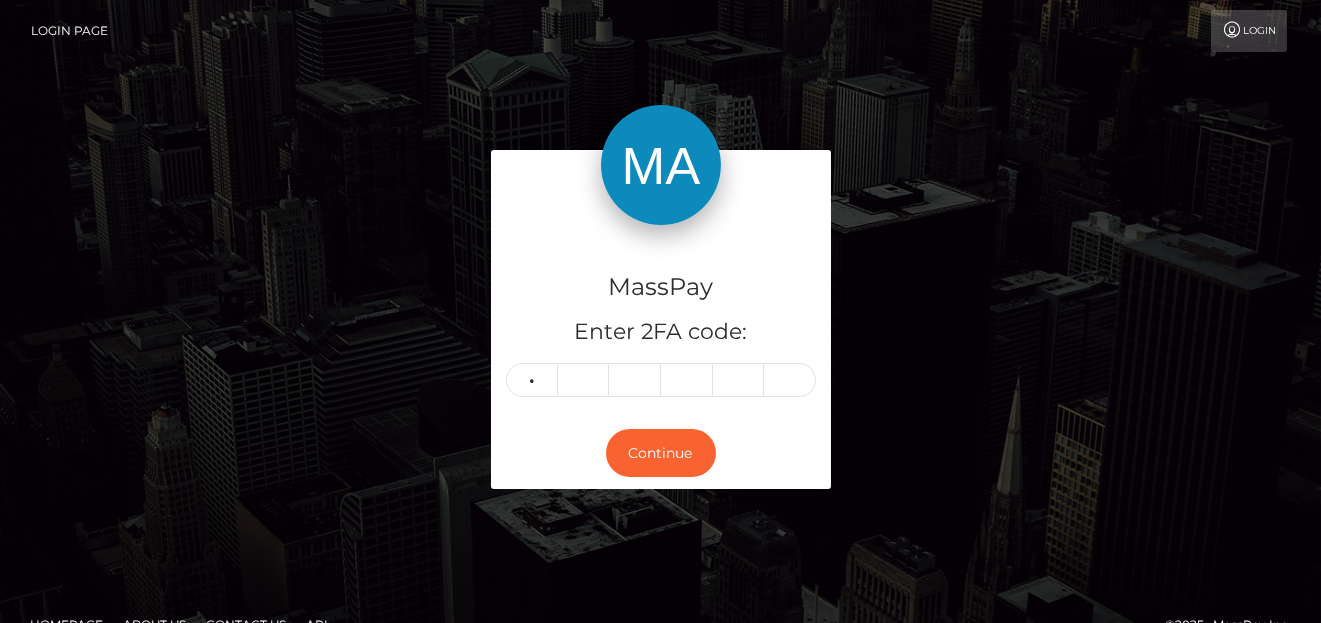 type on "5" 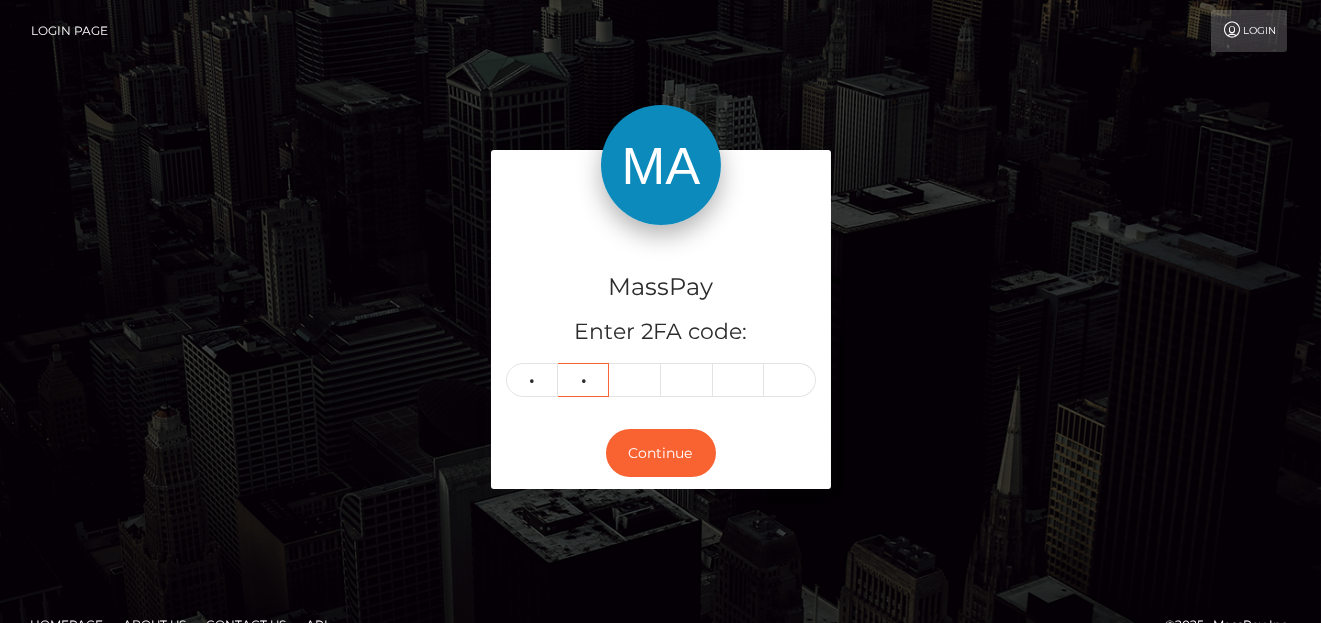 type on "4" 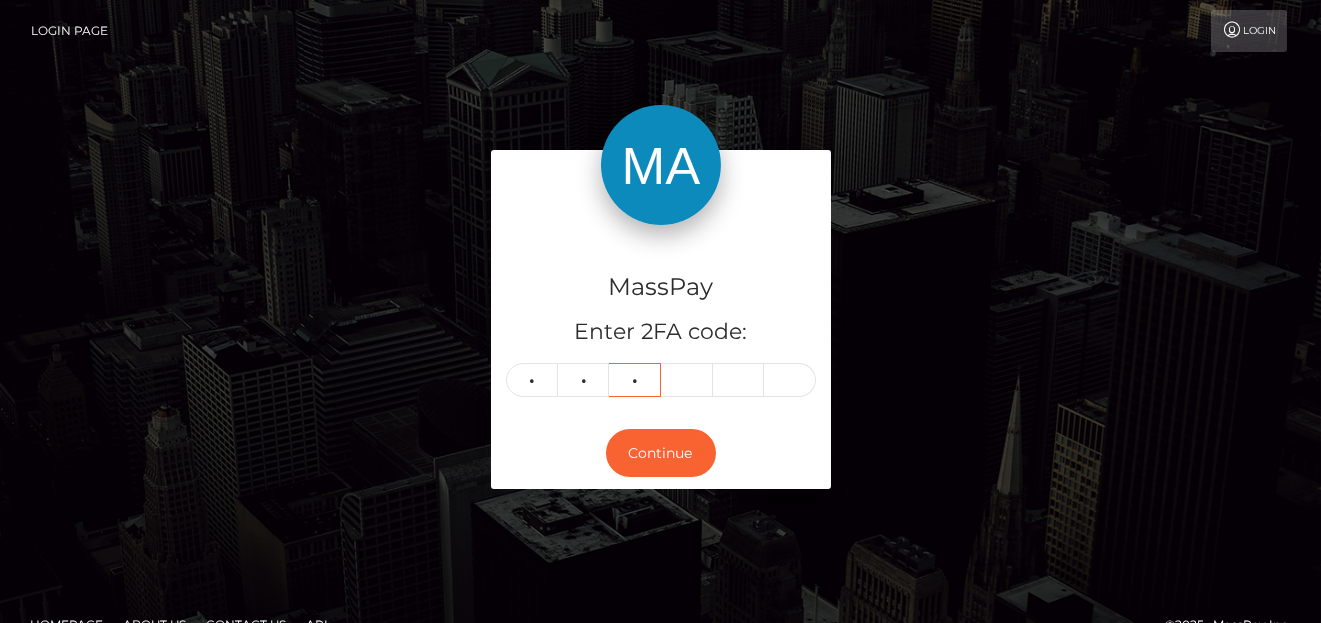 type on "9" 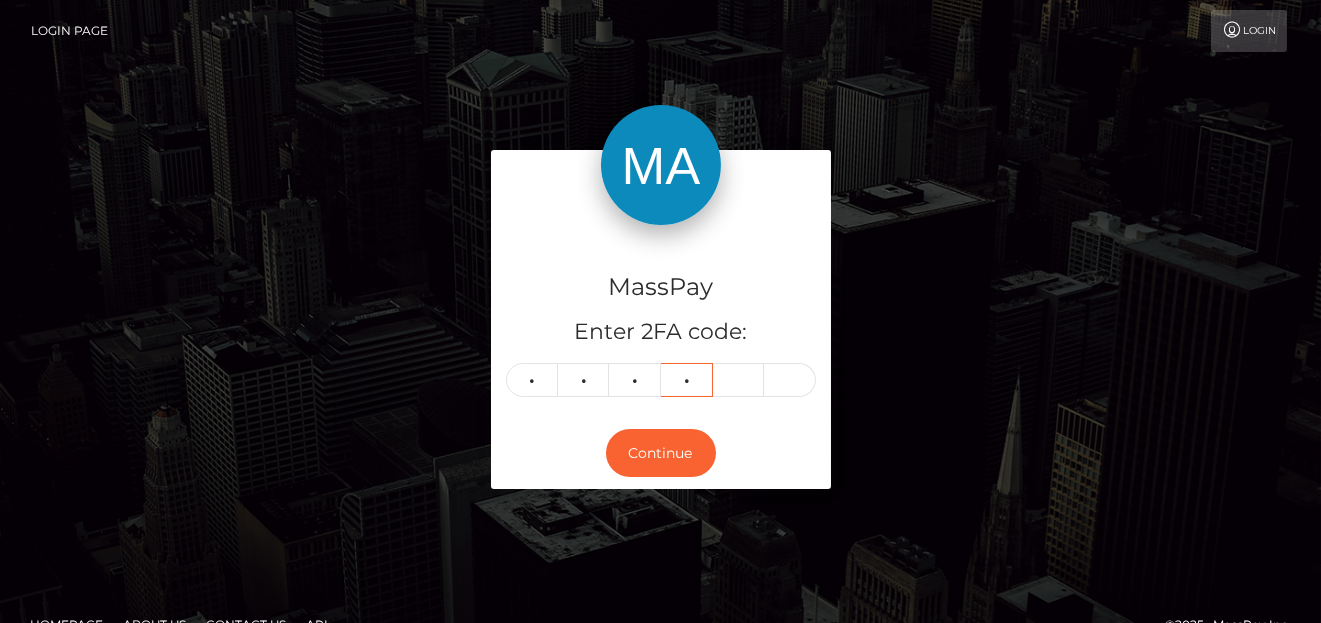 type on "1" 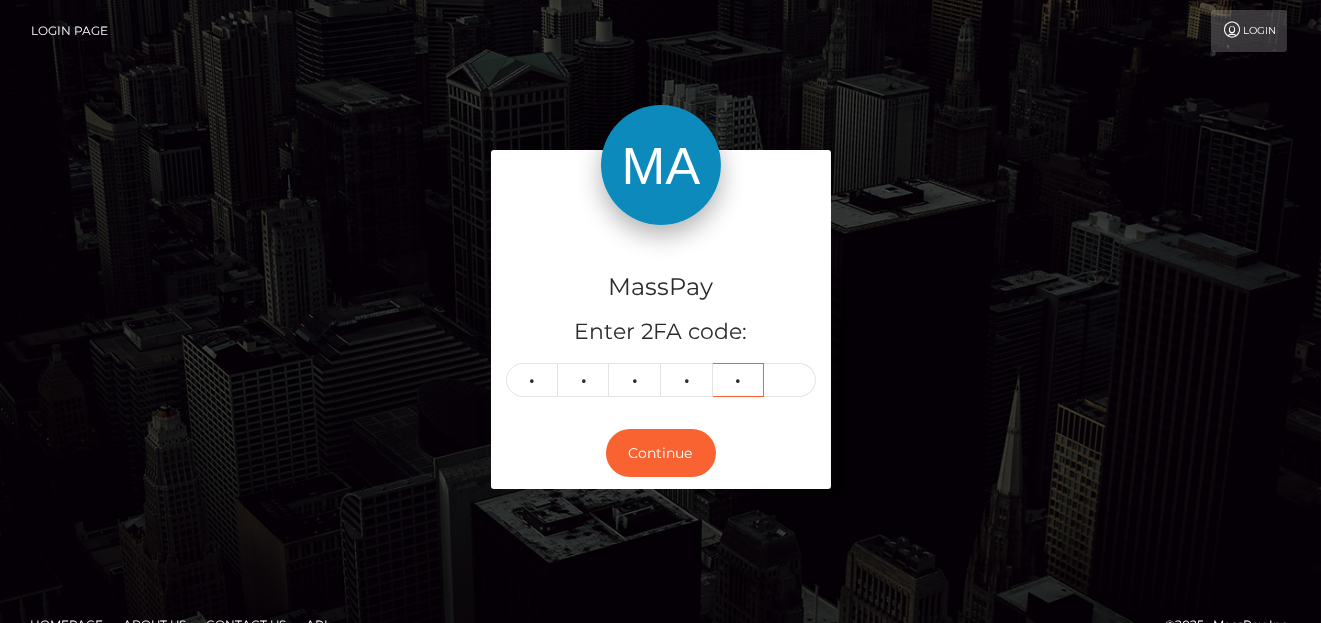 type on "8" 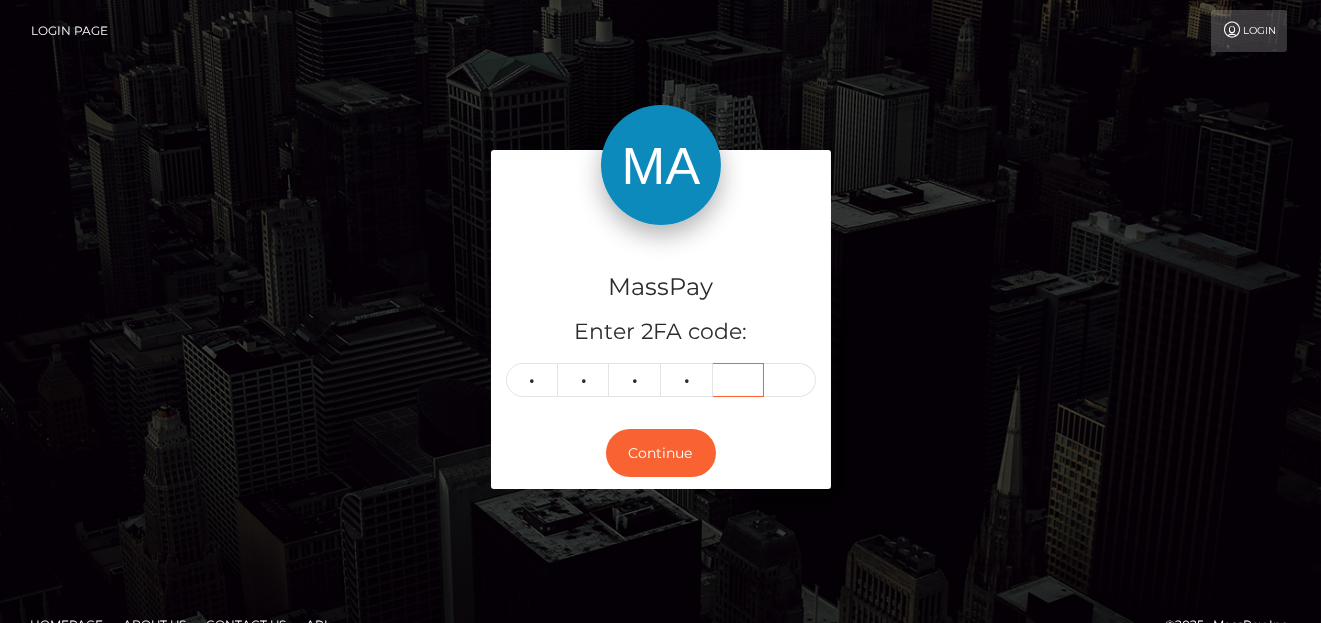 type 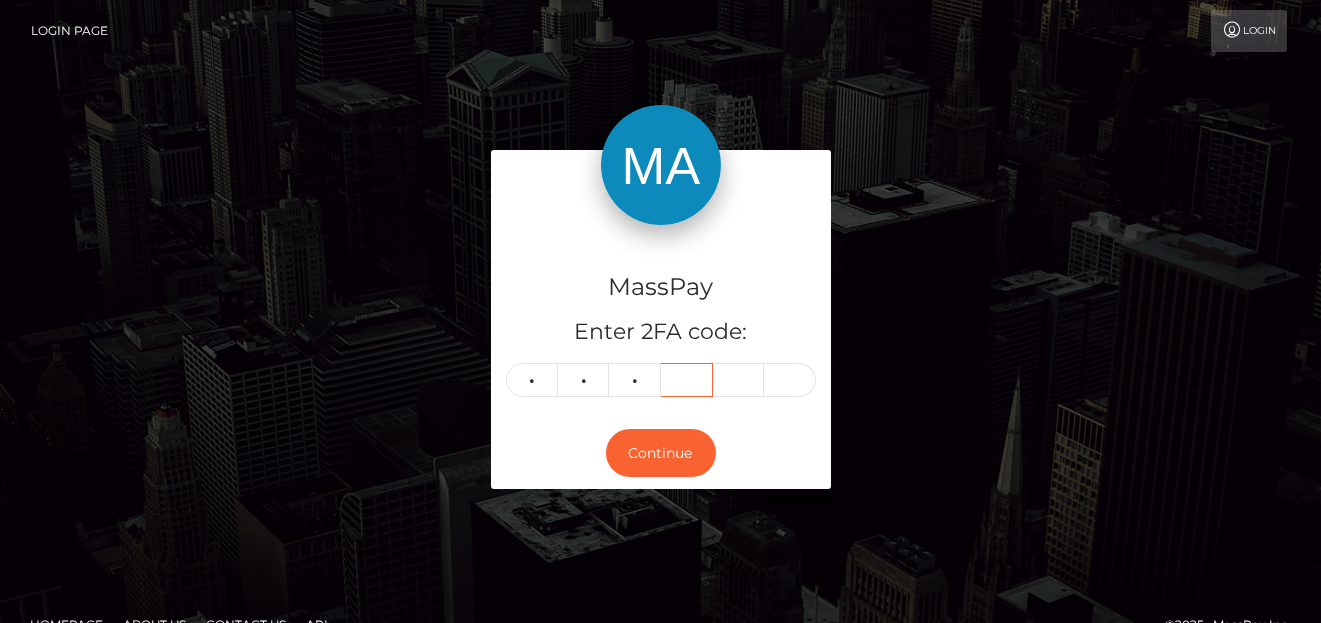 type 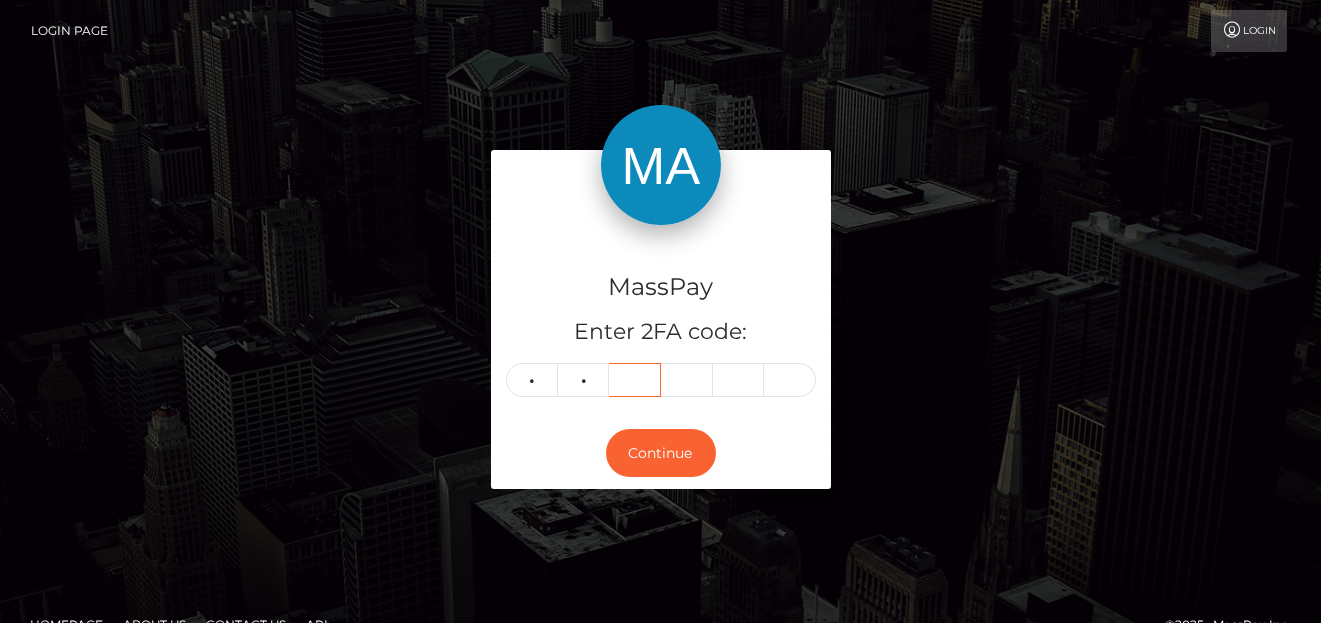 type 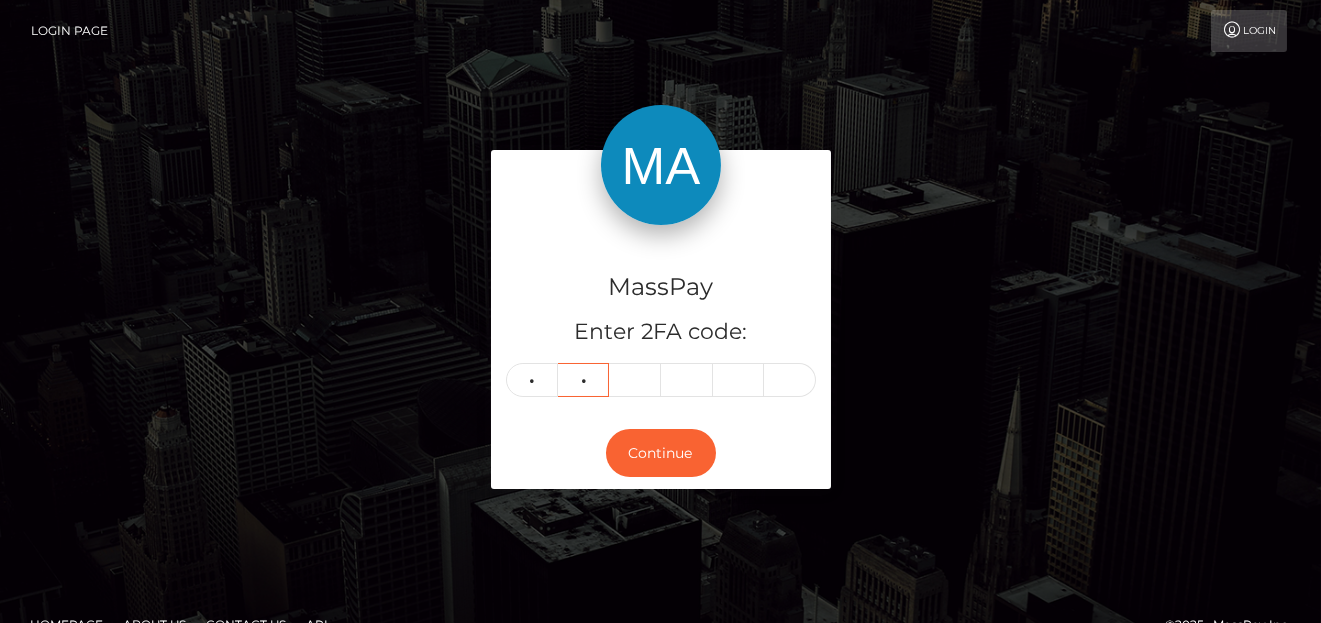 type on "5" 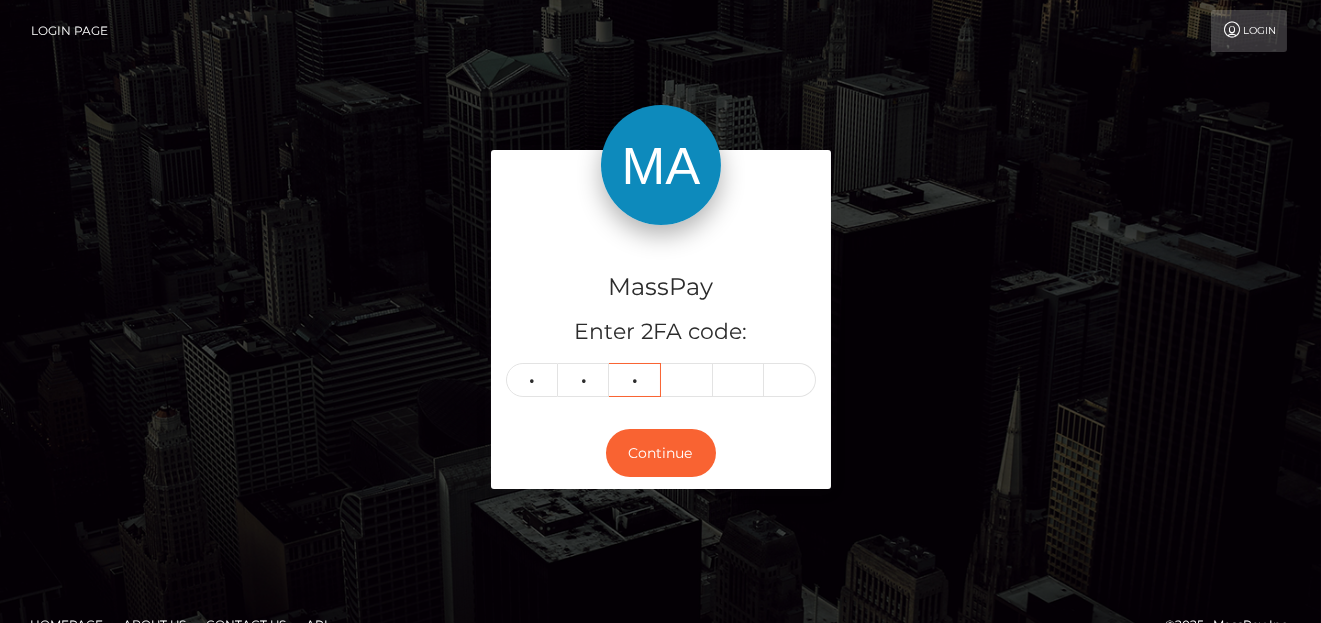 type on "4" 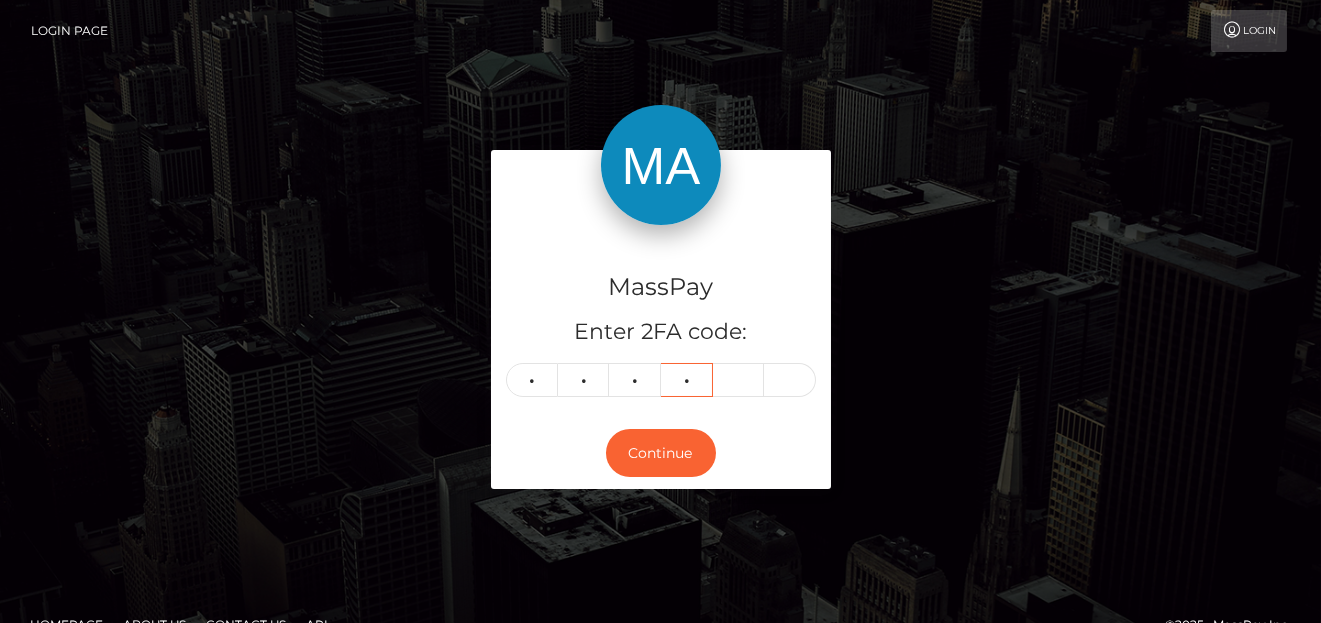 type on "1" 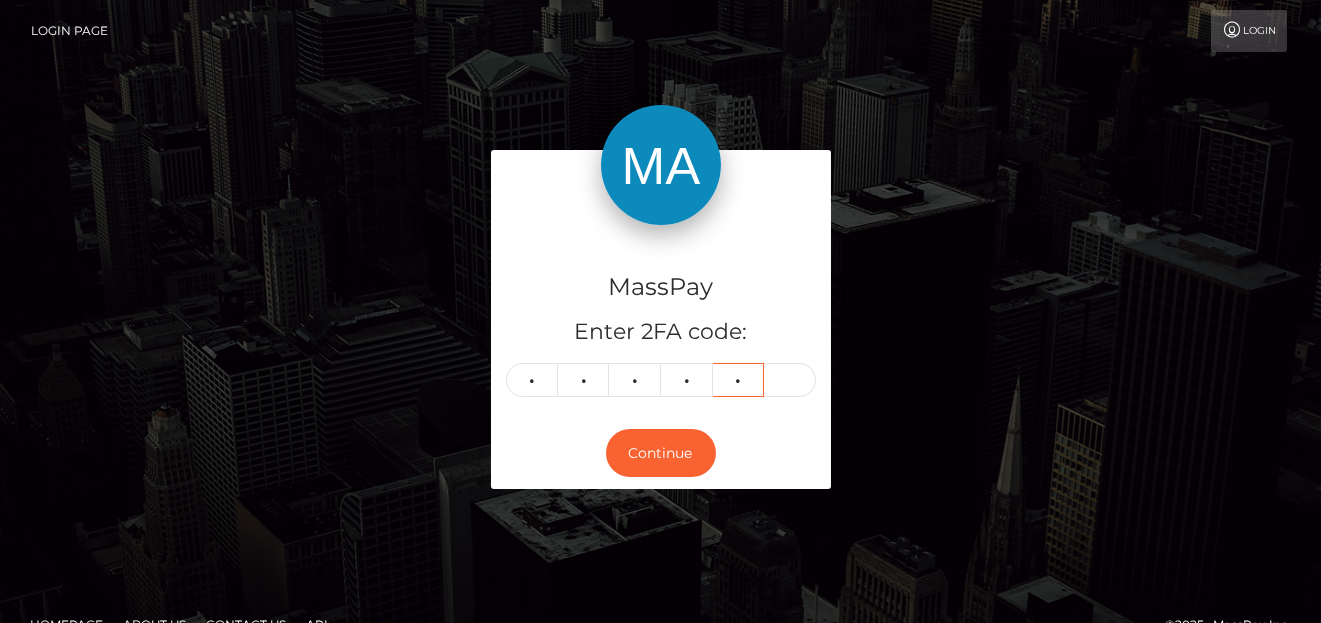 type on "2" 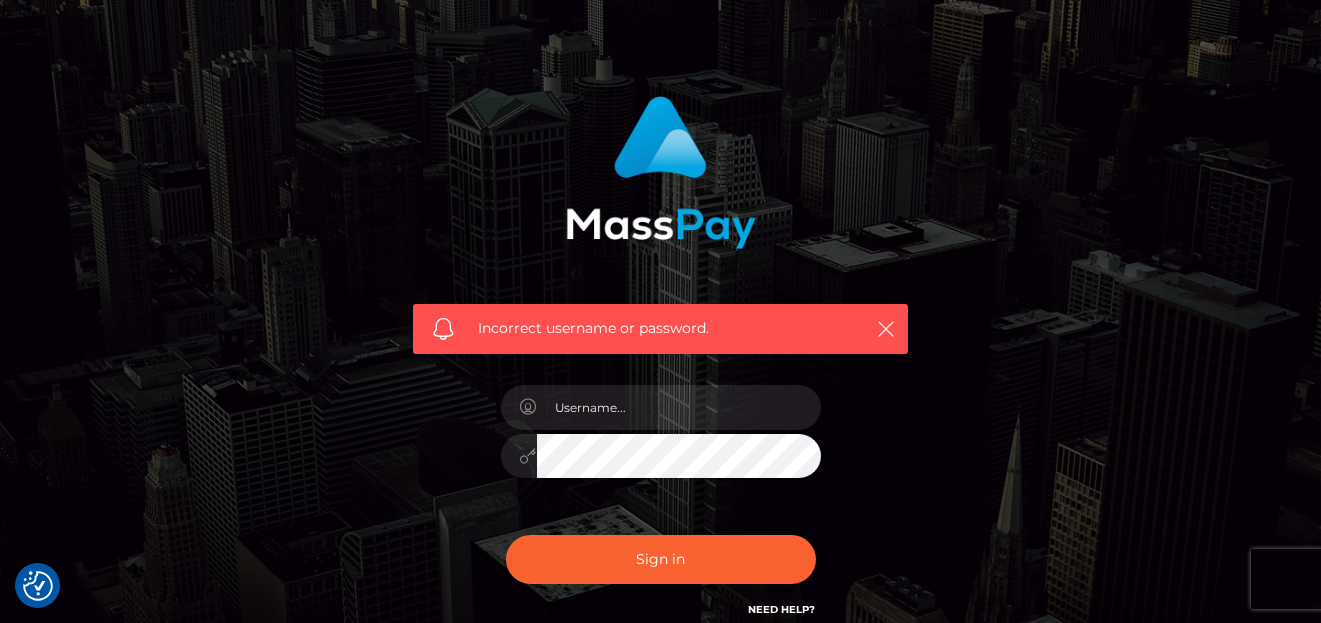 scroll, scrollTop: 100, scrollLeft: 0, axis: vertical 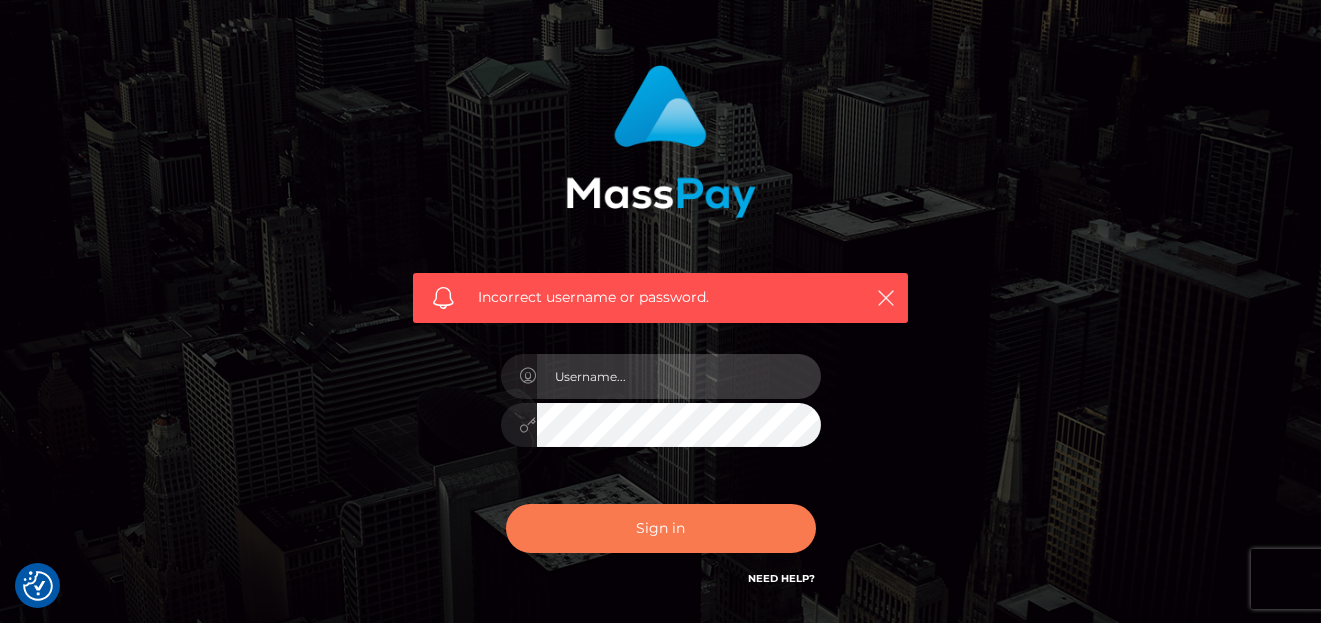 type on "denise" 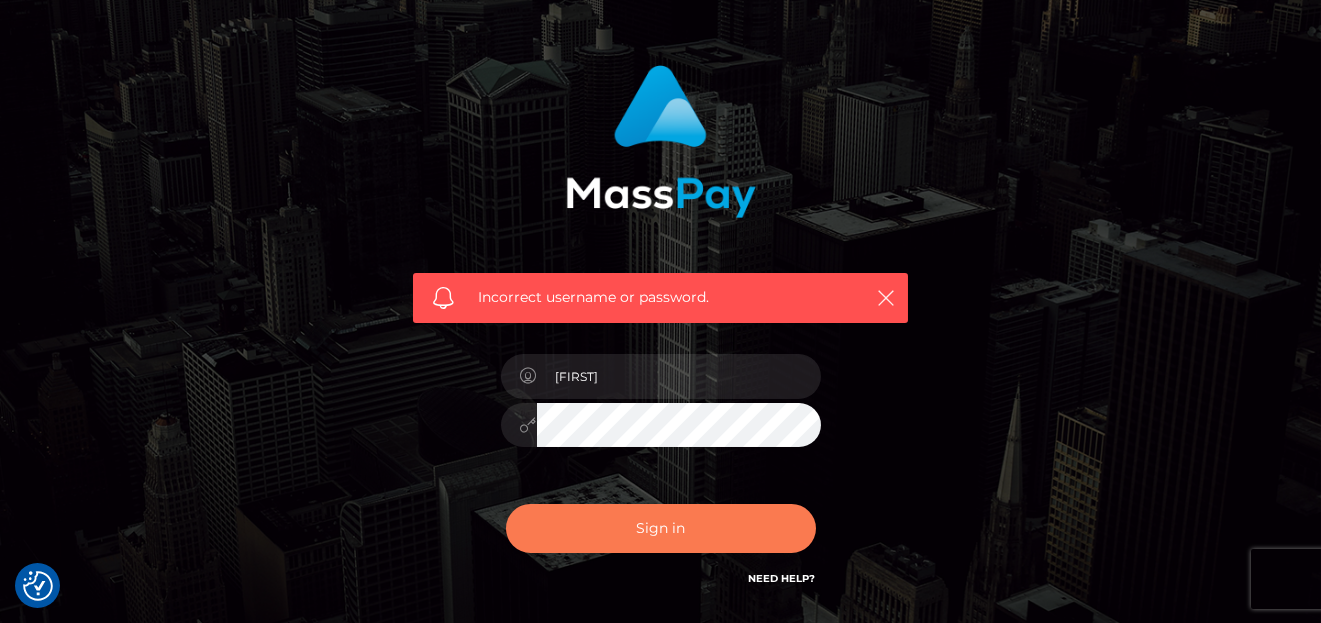 click on "Sign in" at bounding box center [661, 528] 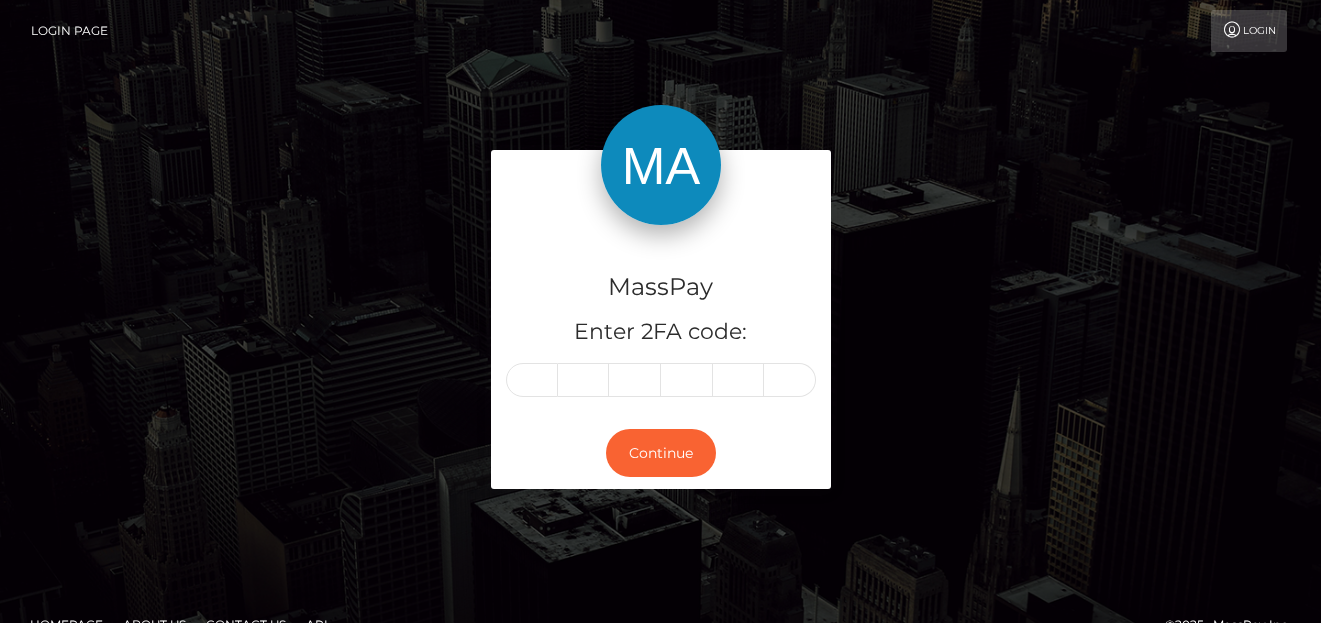 scroll, scrollTop: 0, scrollLeft: 0, axis: both 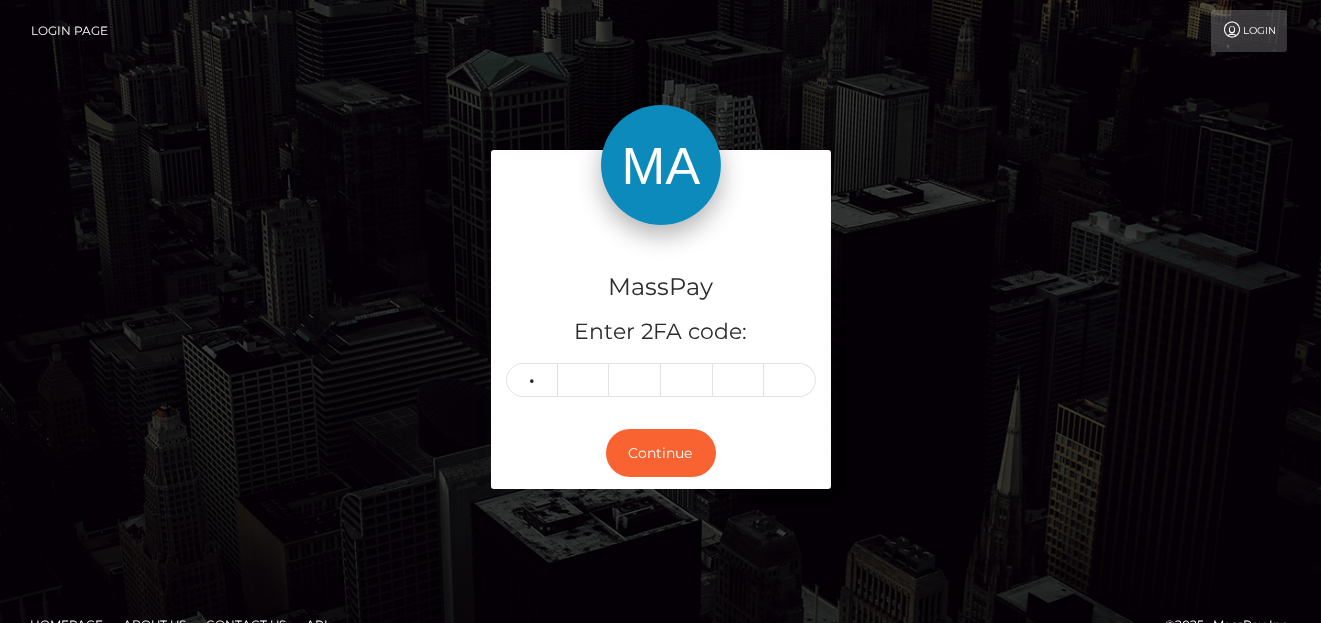 type on "1" 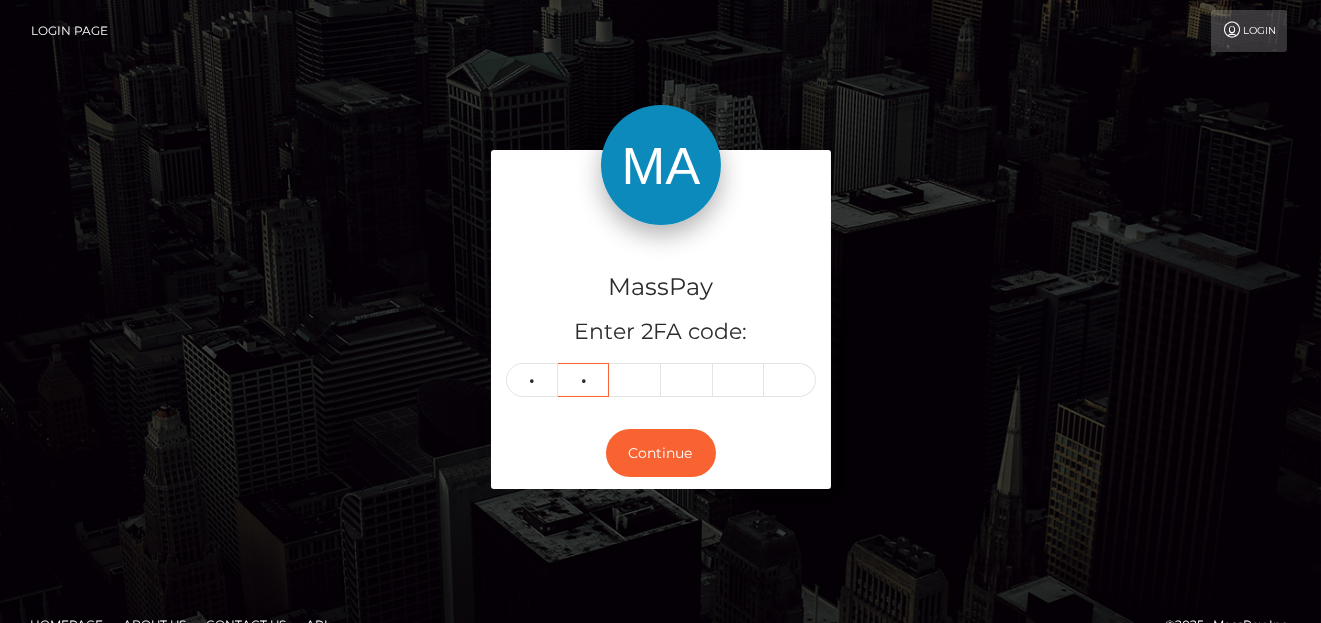 type on "4" 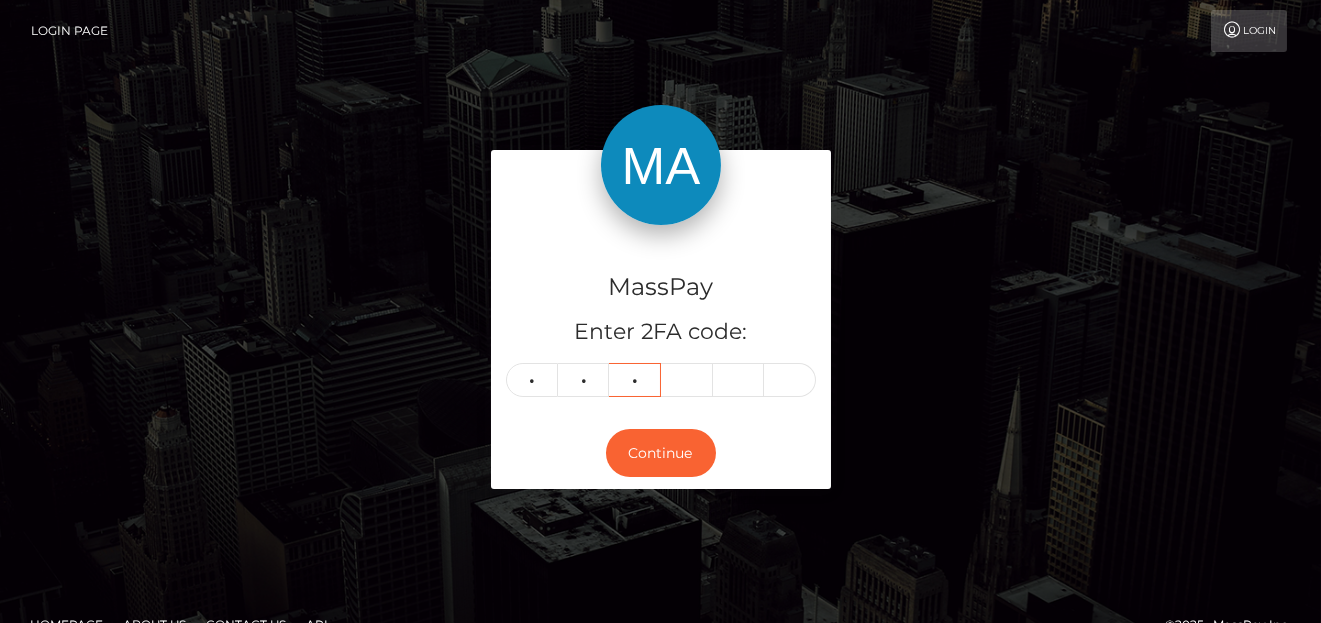 type on "9" 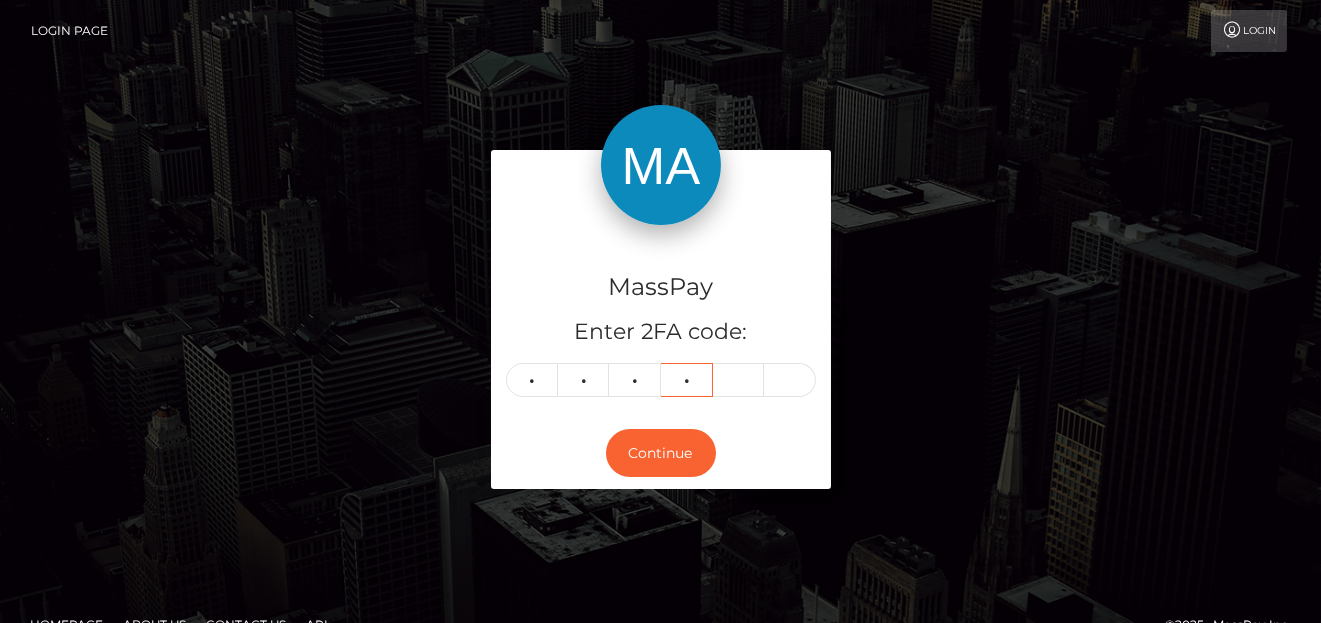 type on "4" 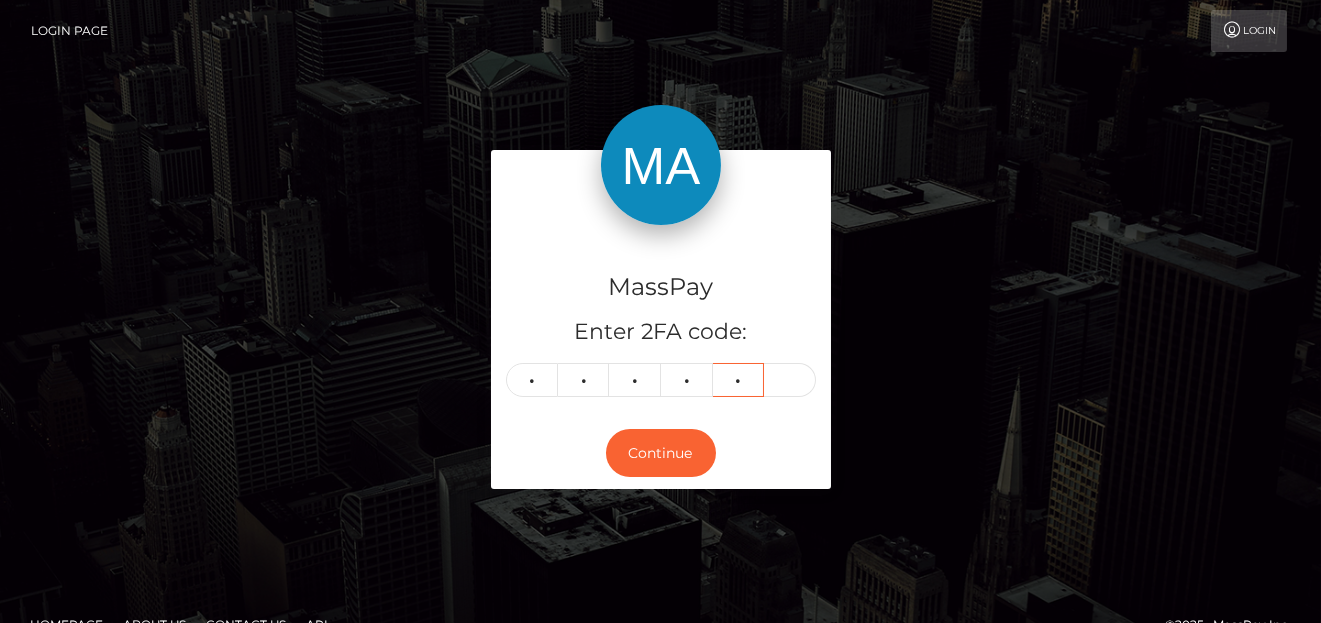 type on "7" 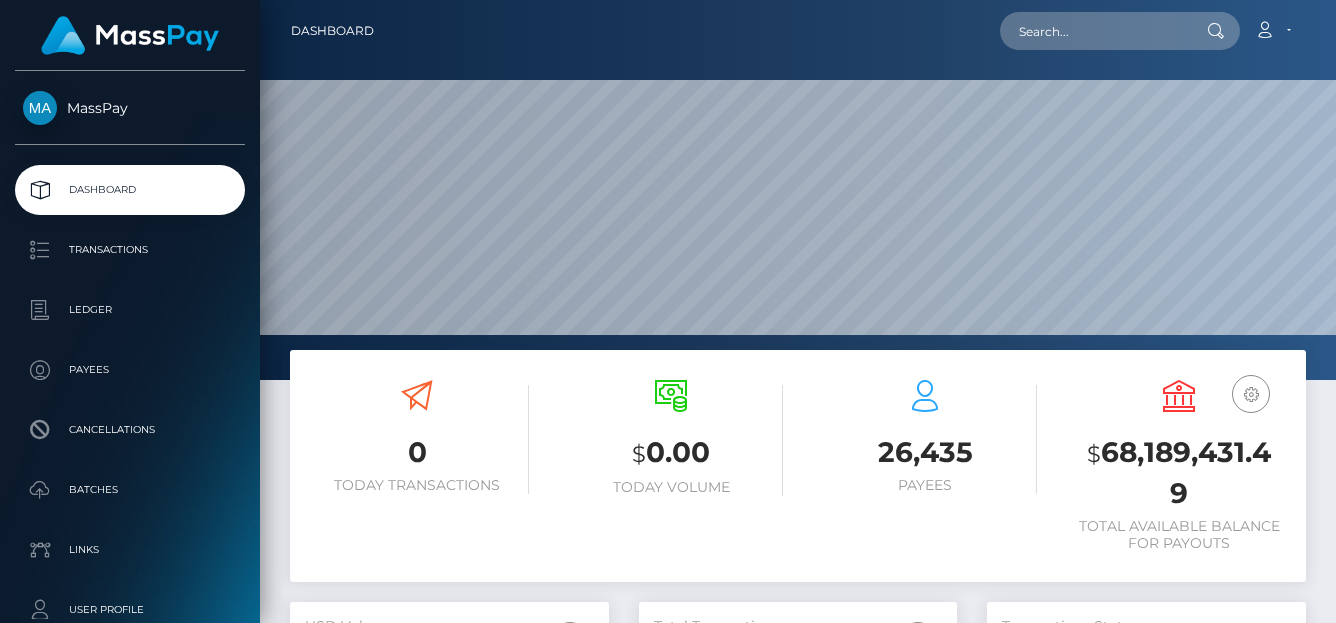 scroll, scrollTop: 0, scrollLeft: 0, axis: both 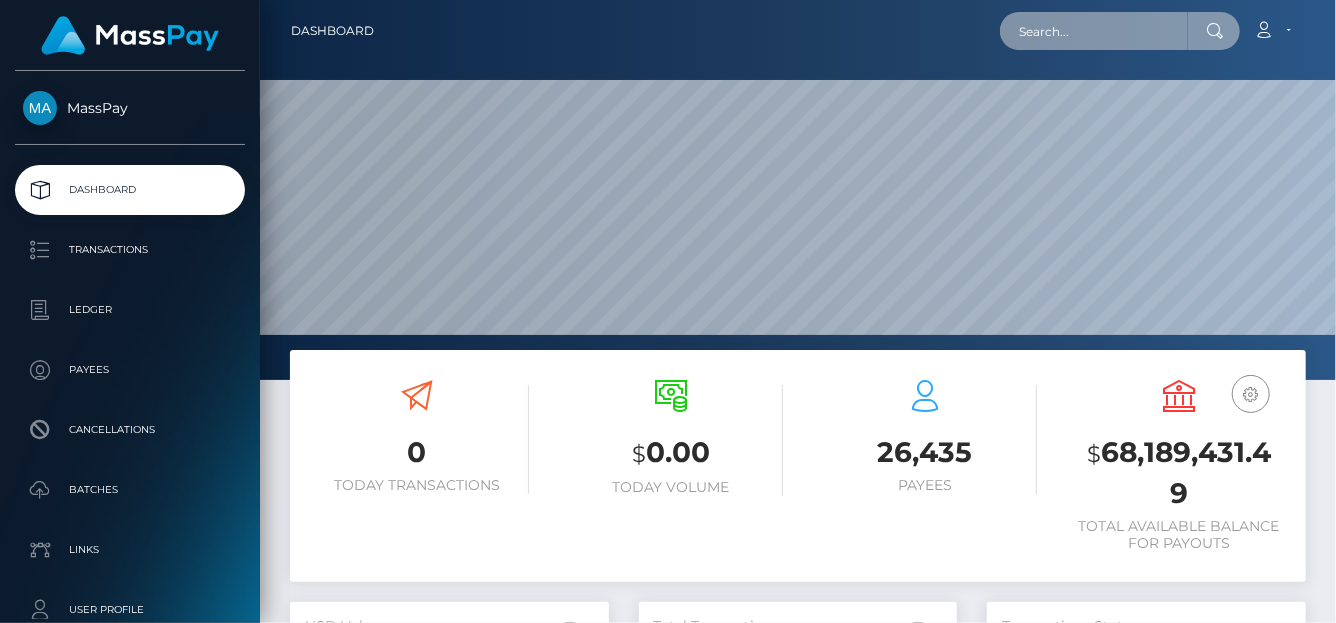 click at bounding box center [1094, 31] 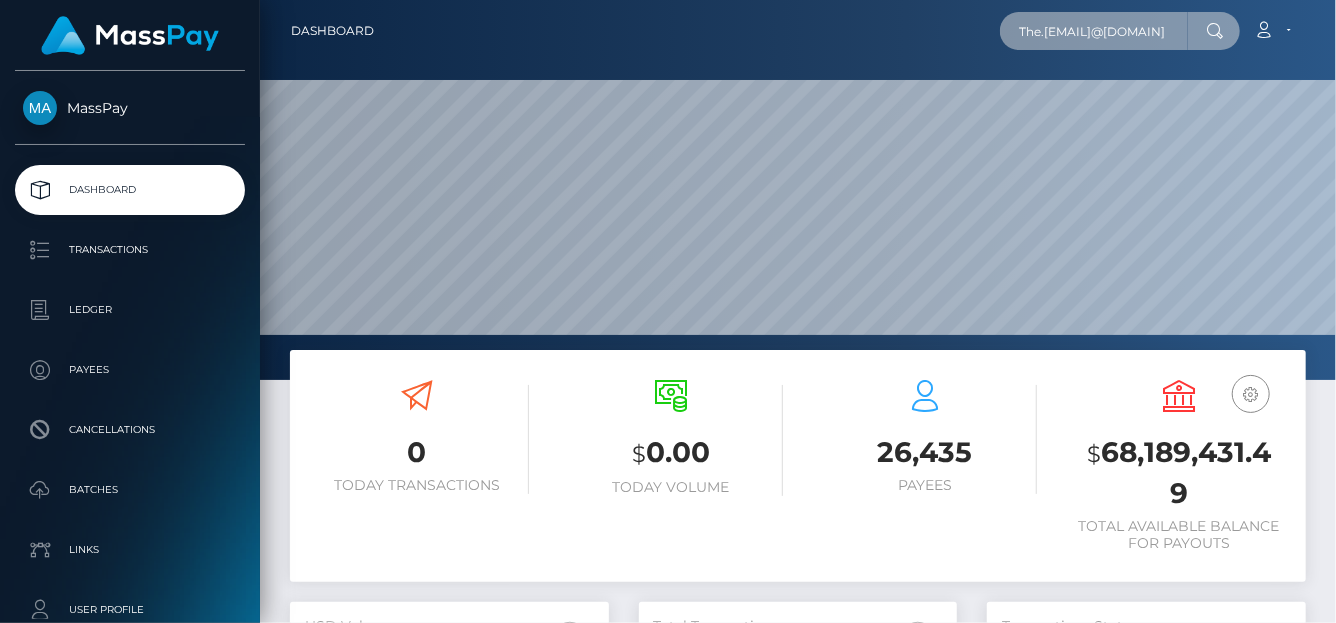 scroll, scrollTop: 0, scrollLeft: 30, axis: horizontal 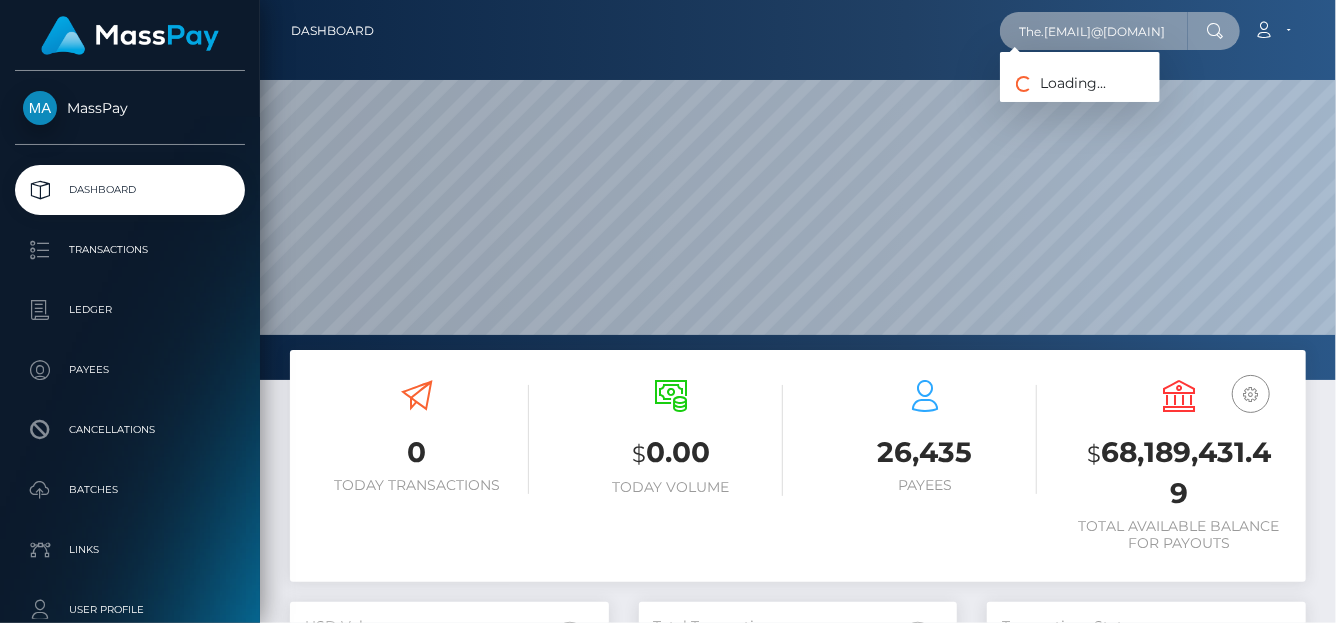 type on "The.[EMAIL]@[DOMAIN]" 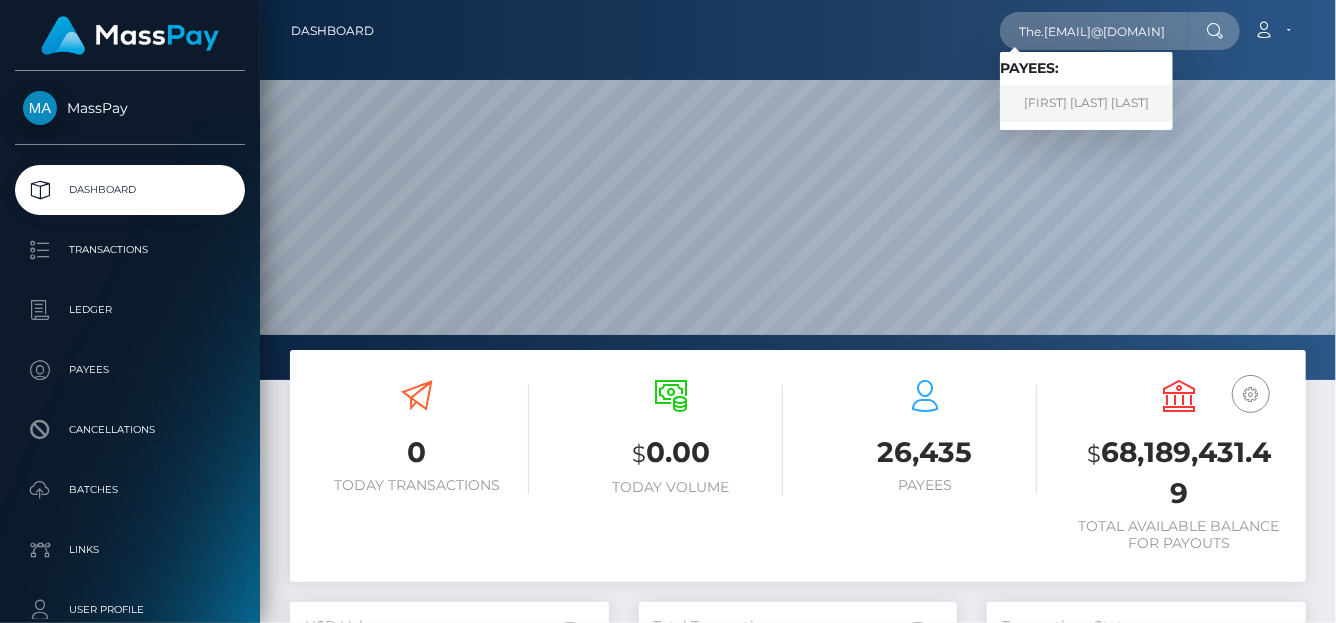 click on "[FIRST] [LAST] [LAST]" at bounding box center [1086, 103] 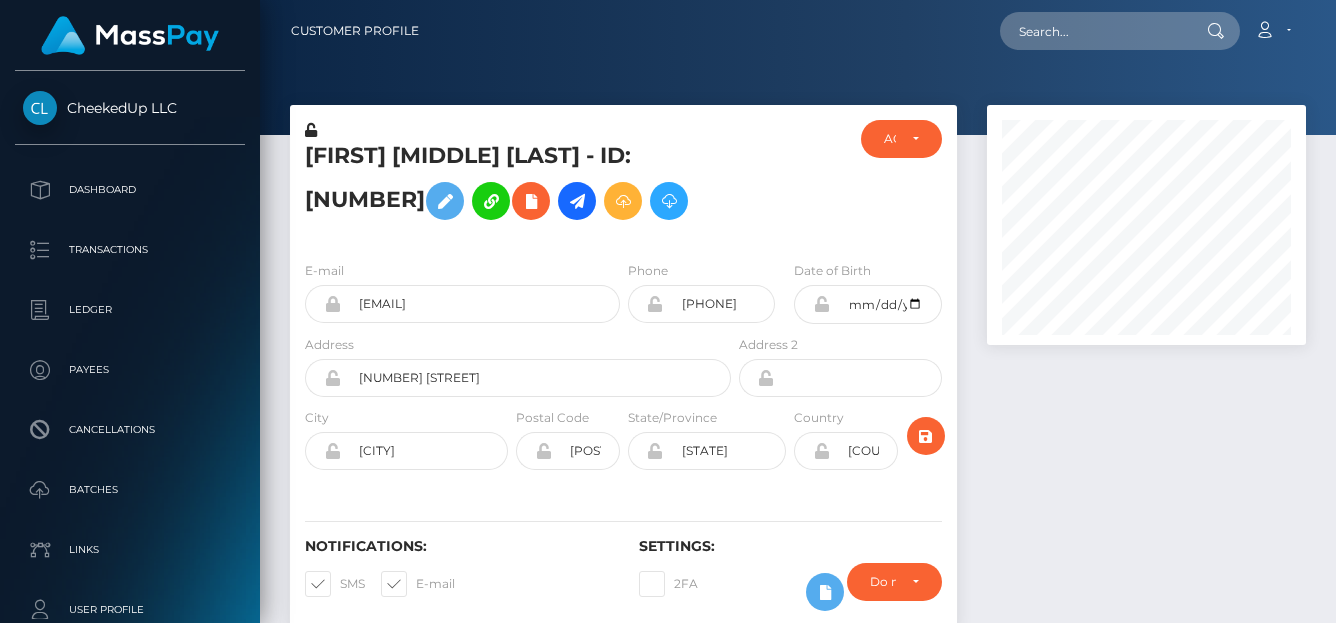 scroll, scrollTop: 0, scrollLeft: 0, axis: both 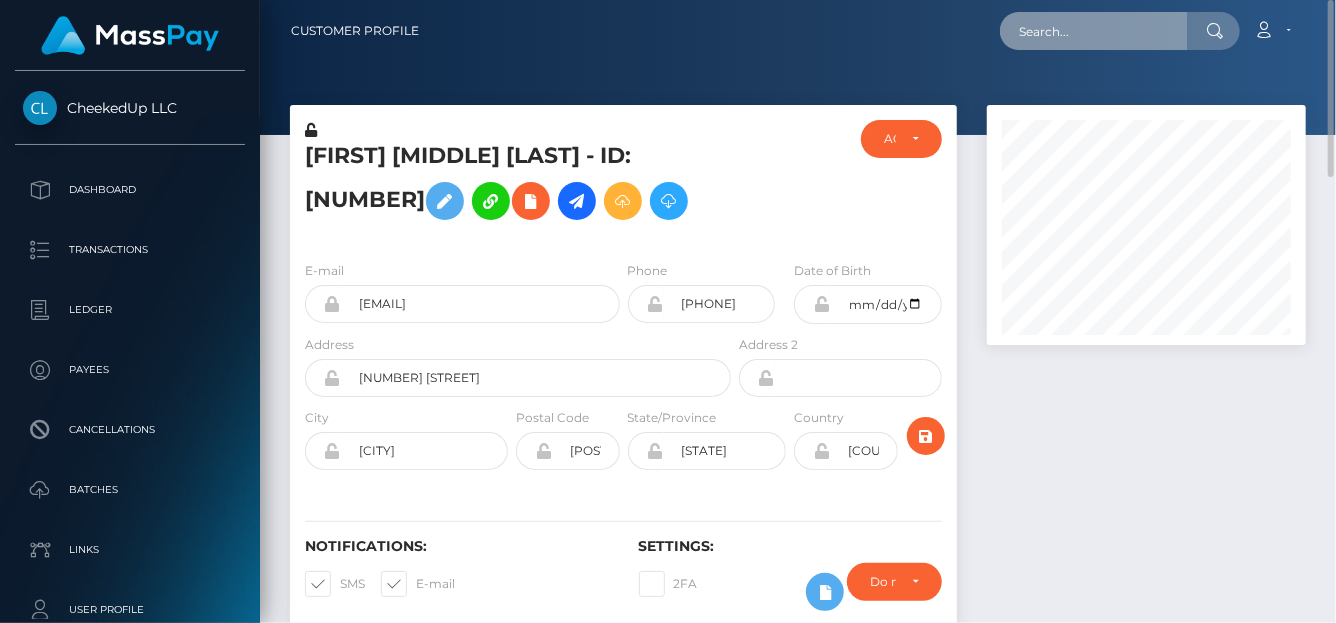 click at bounding box center (1094, 31) 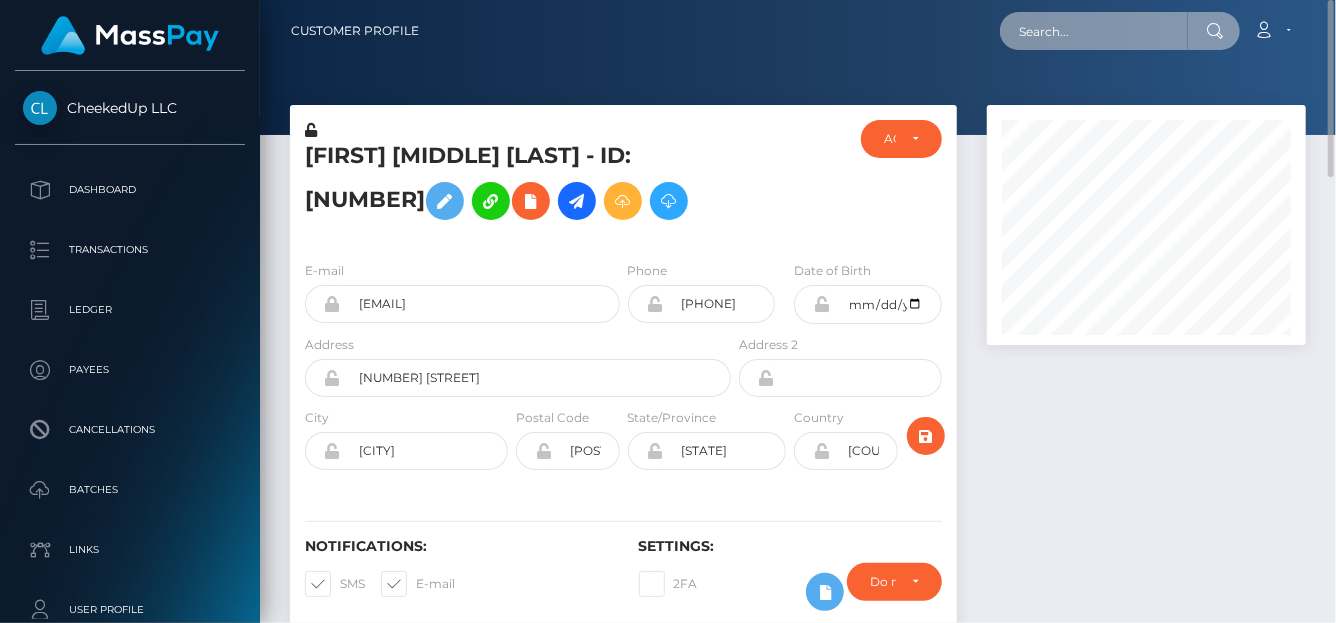 paste on "[EMAIL]" 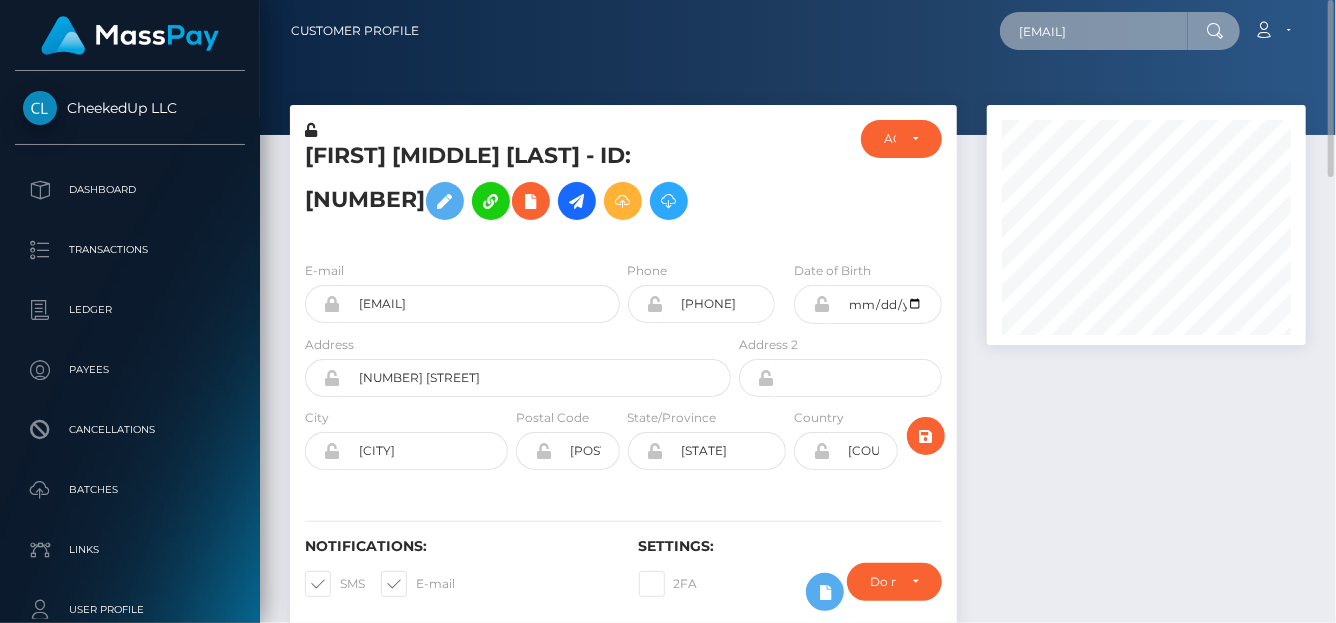 scroll, scrollTop: 0, scrollLeft: 2, axis: horizontal 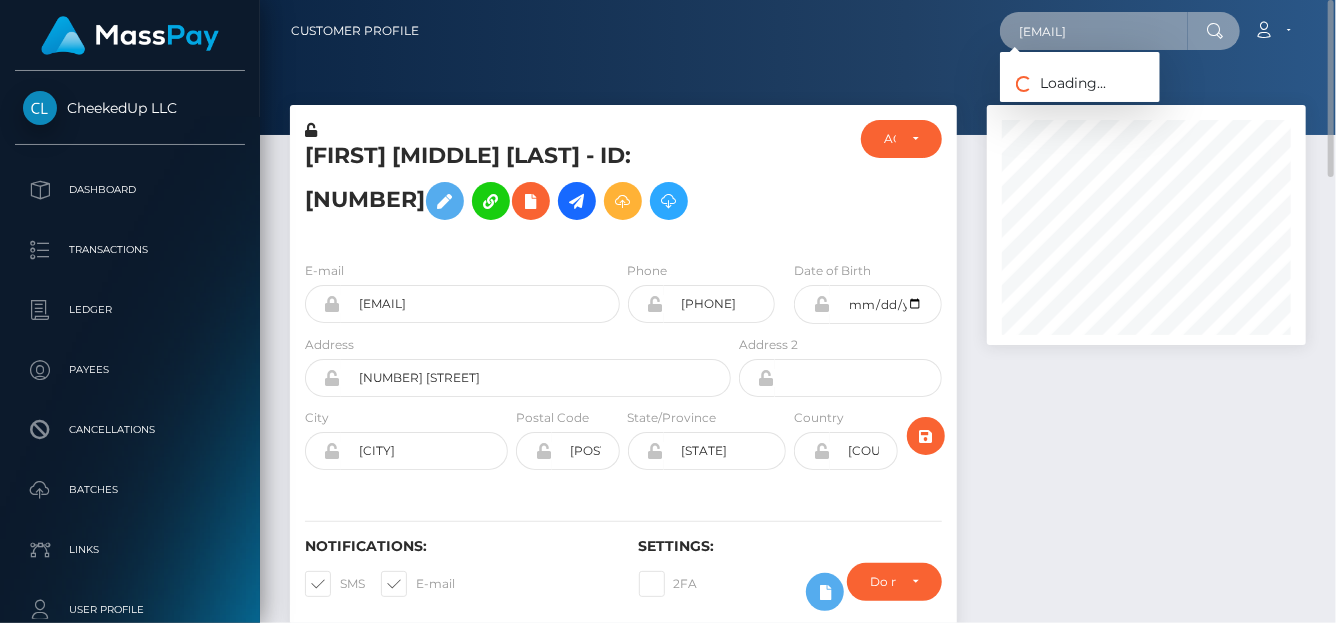 type on "[EMAIL]" 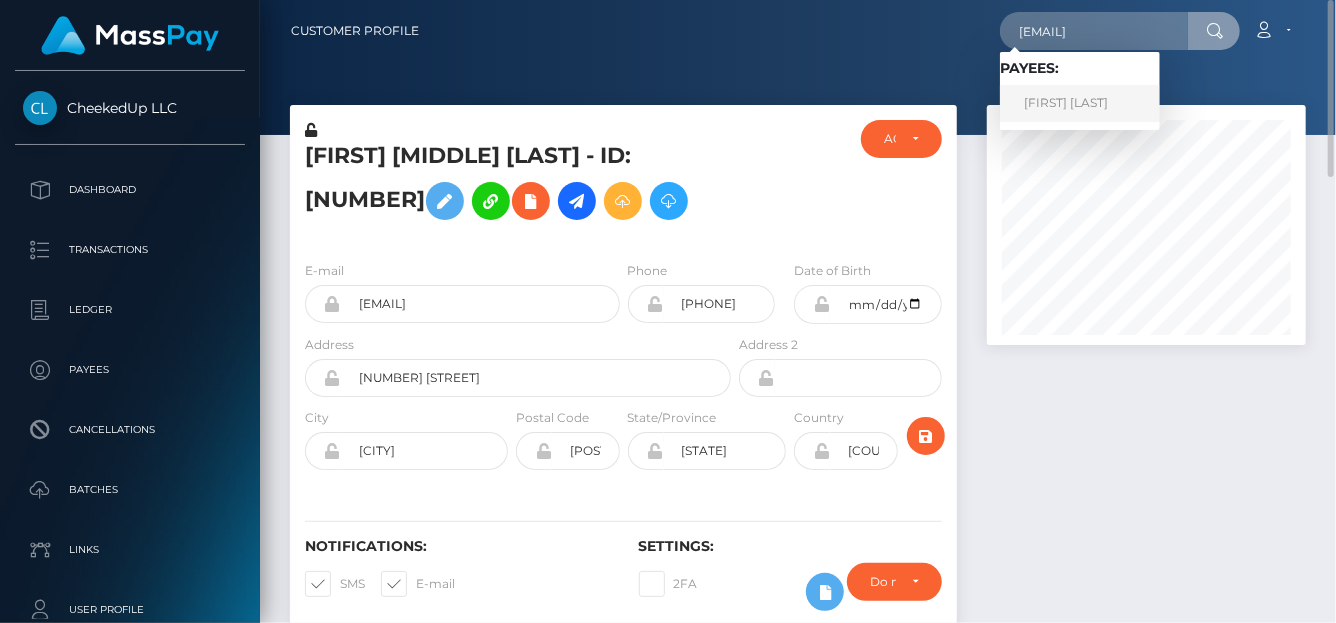 click on "[FIRST] [LAST]" at bounding box center (1080, 103) 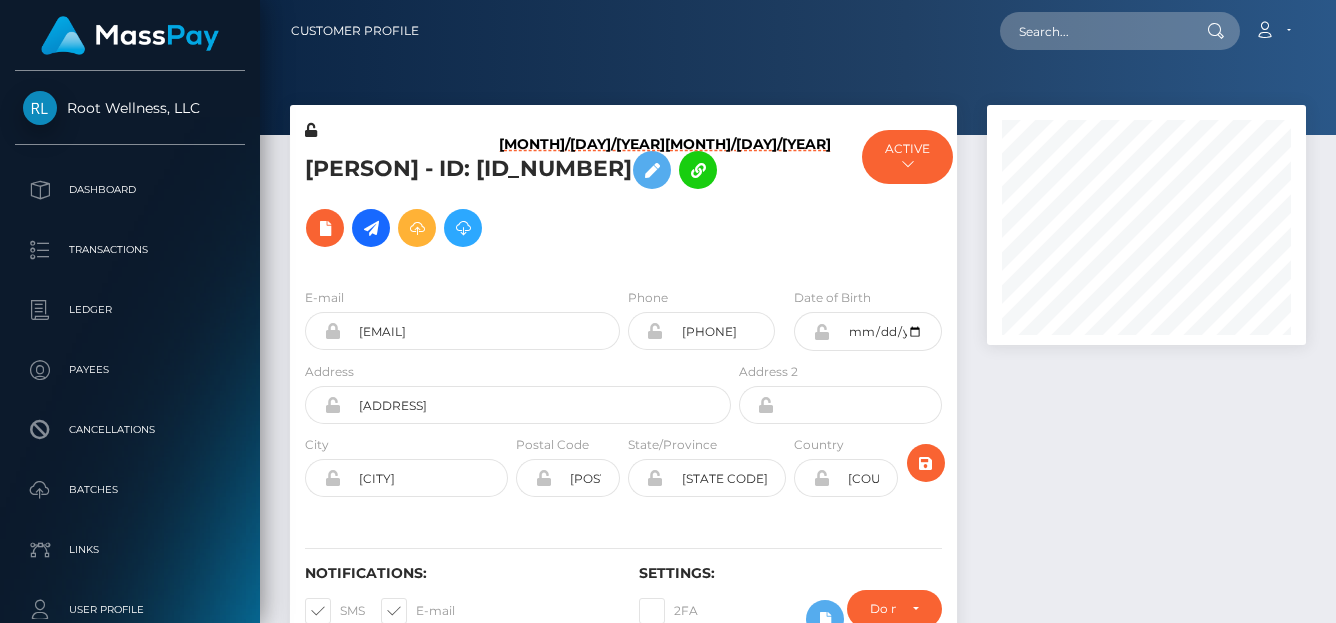 scroll, scrollTop: 0, scrollLeft: 0, axis: both 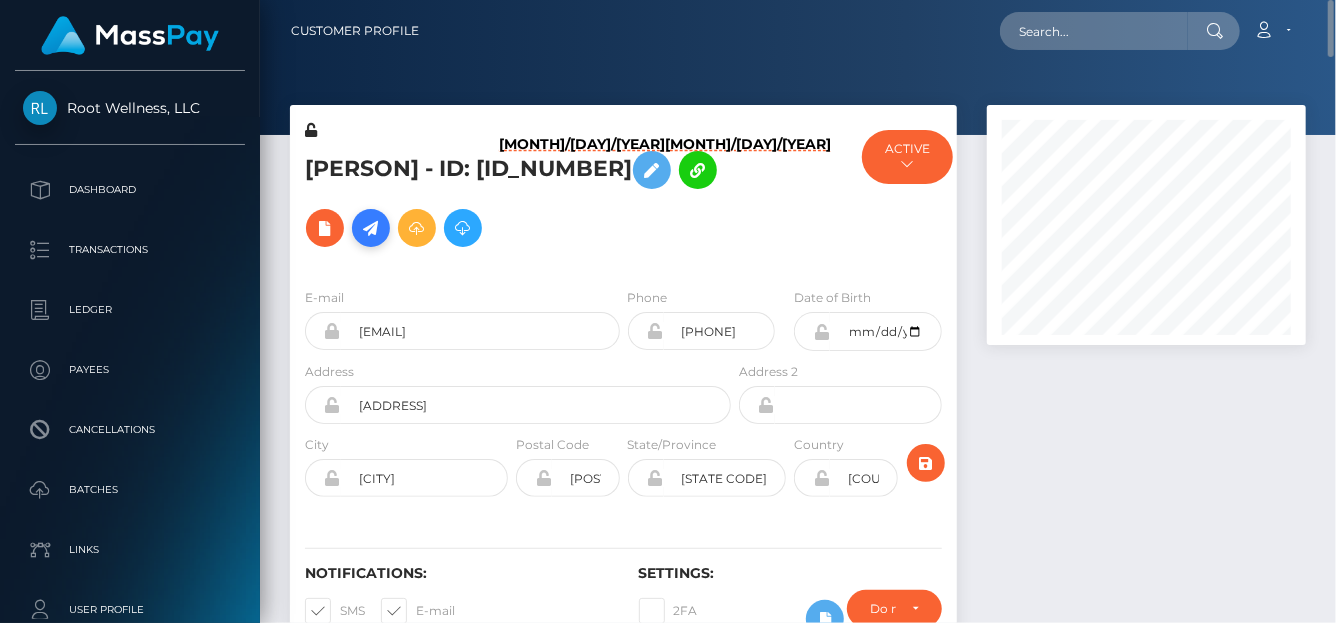 click at bounding box center [371, 228] 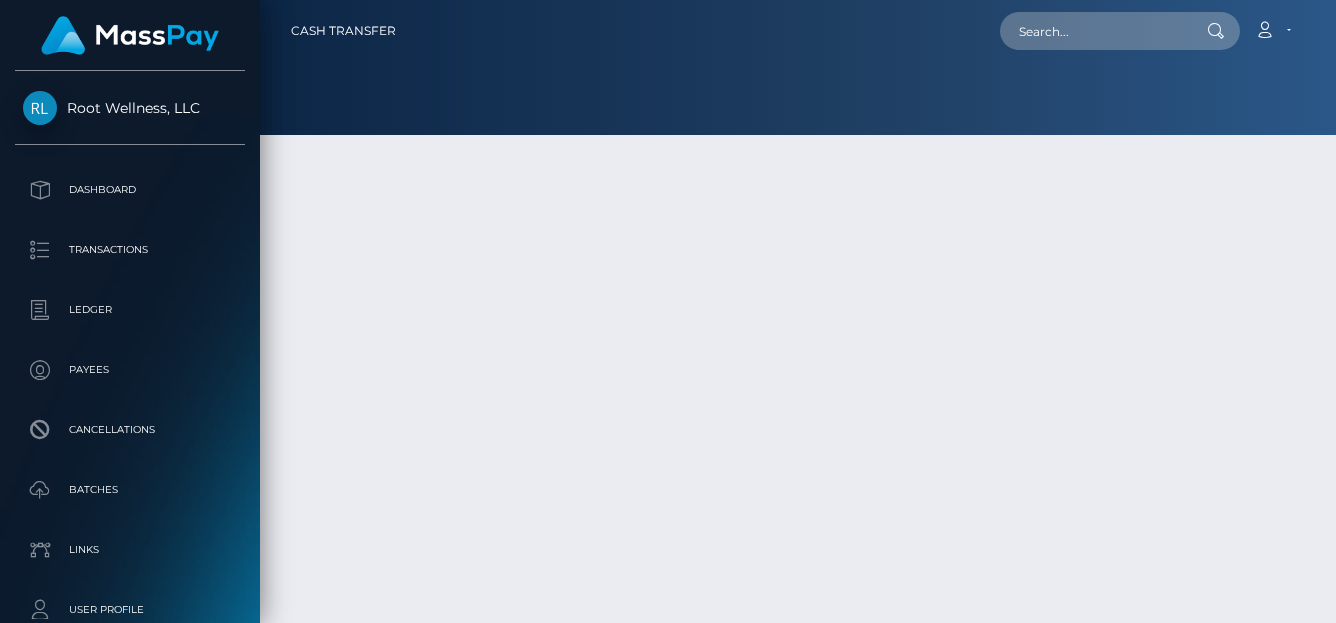 scroll, scrollTop: 0, scrollLeft: 0, axis: both 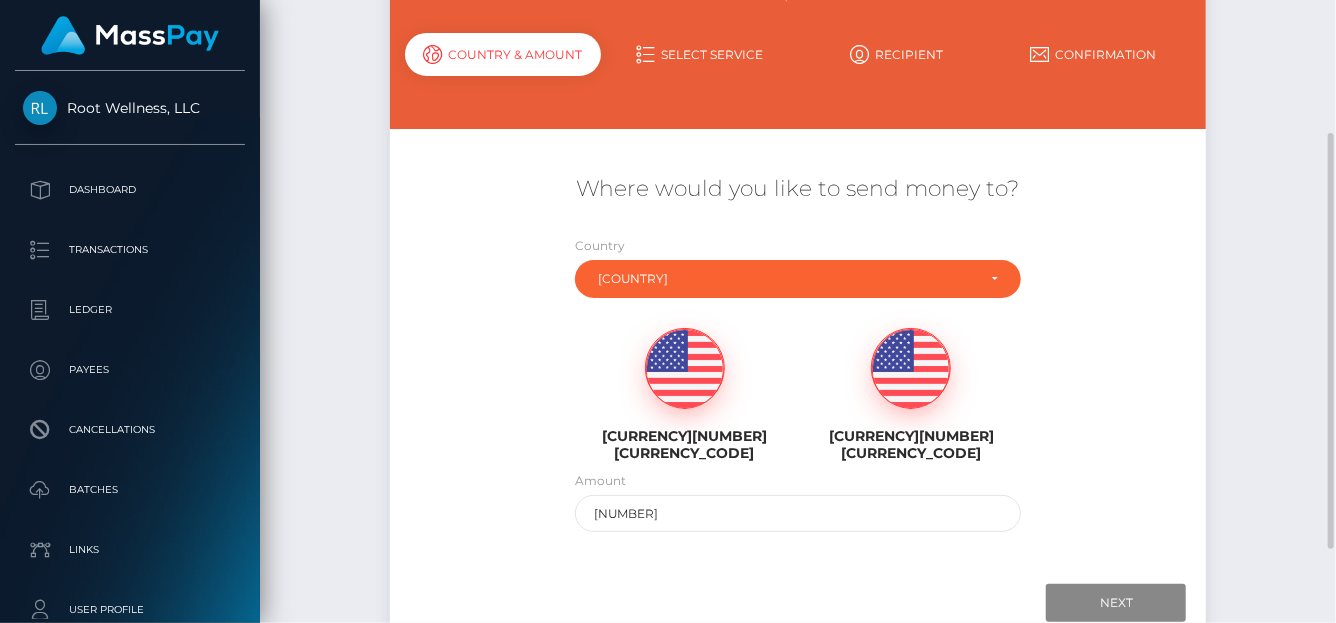 click at bounding box center [685, 369] 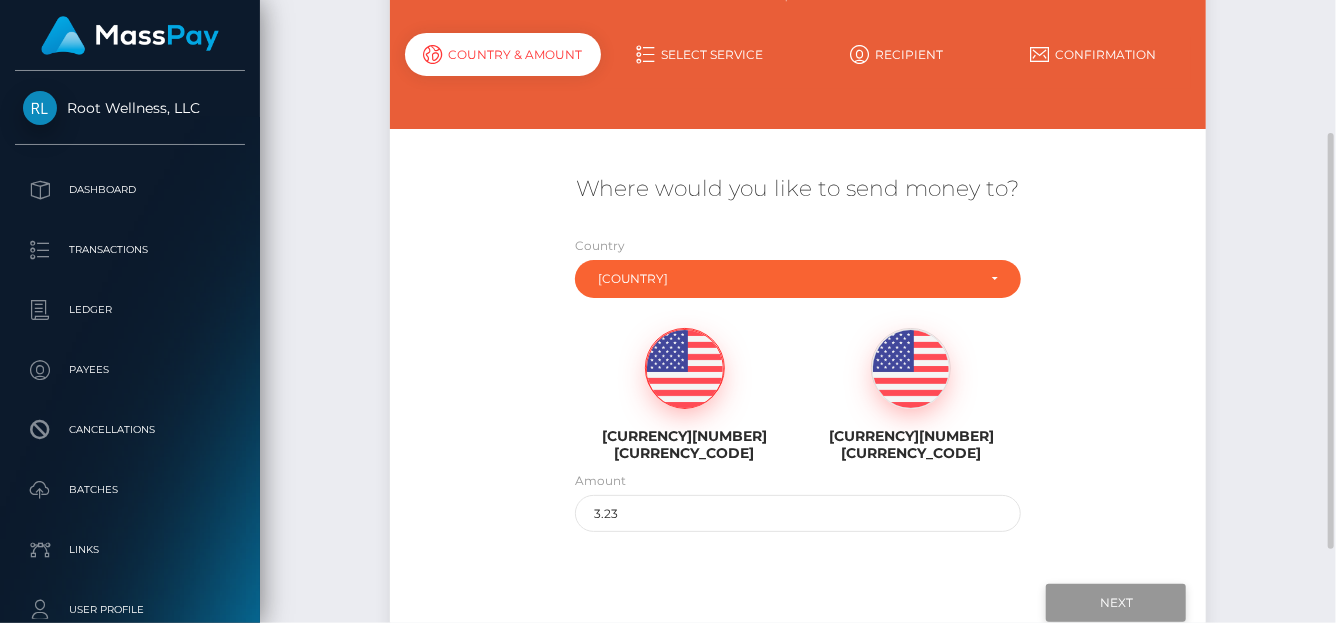 click on "Next" at bounding box center [1116, 603] 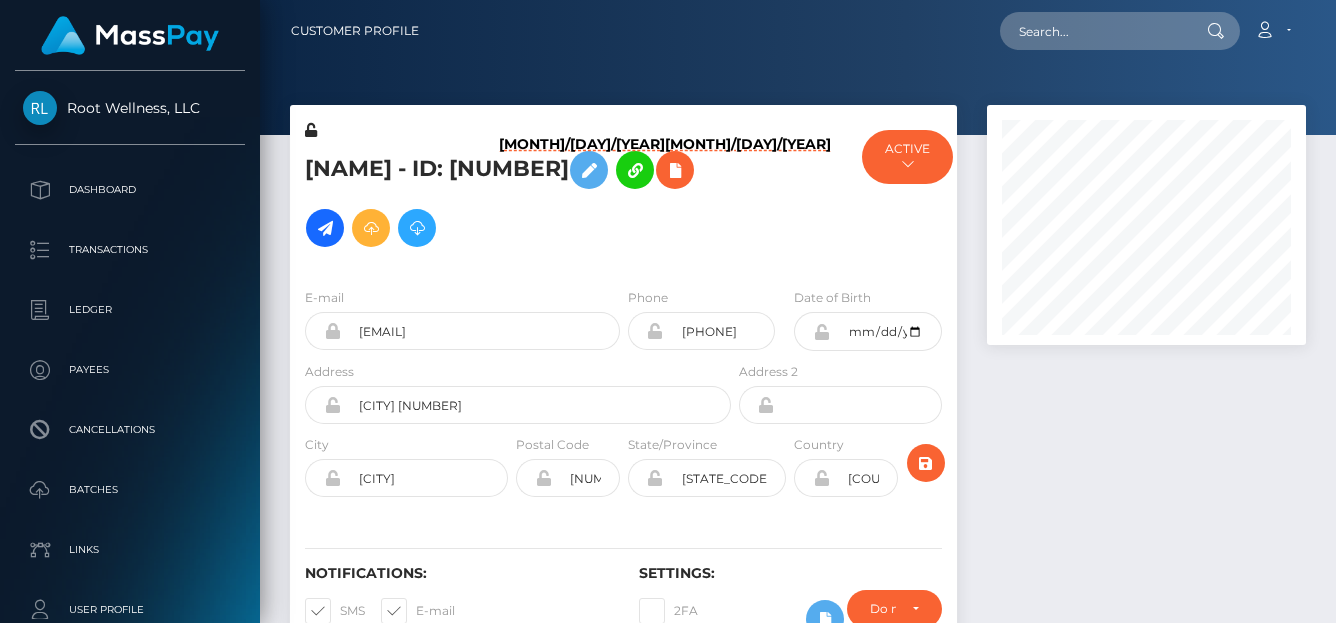 scroll, scrollTop: 0, scrollLeft: 0, axis: both 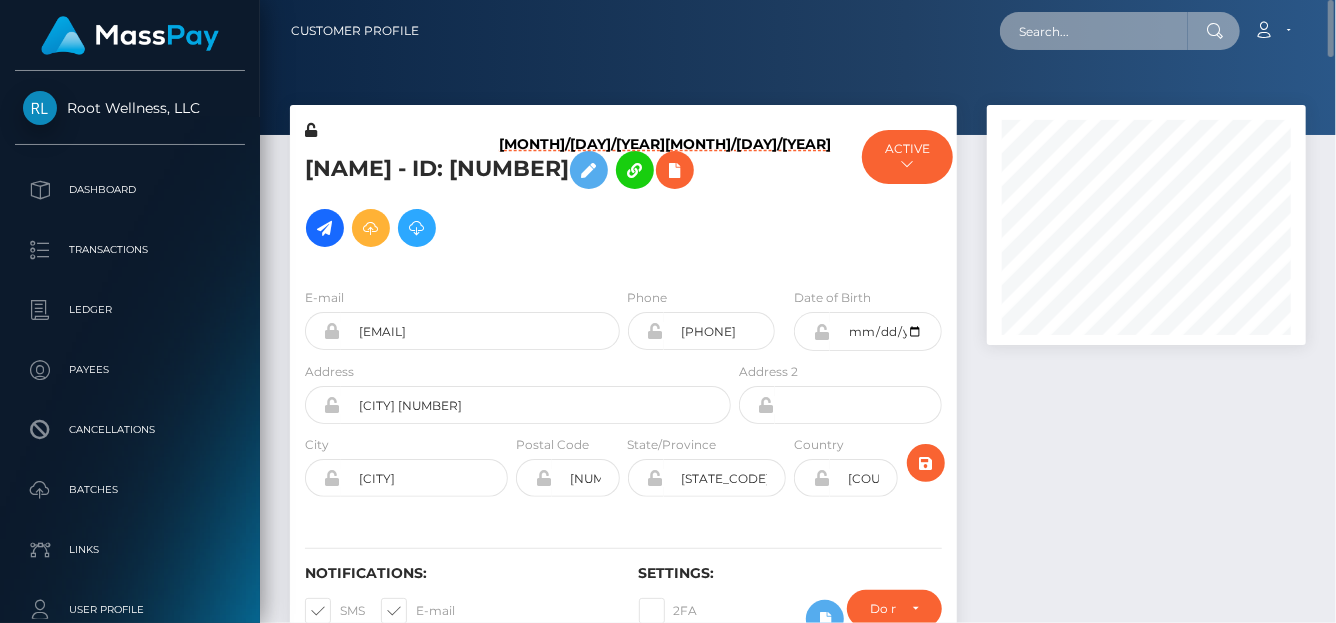 click at bounding box center (1094, 31) 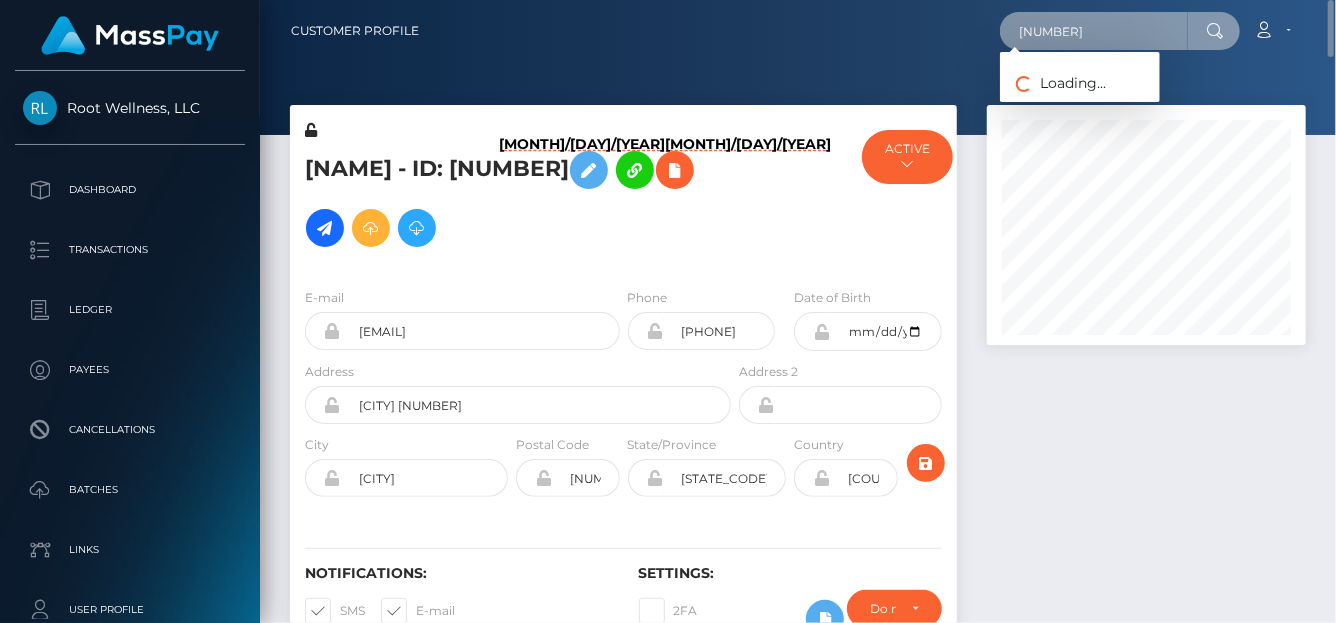 type on "669655679077720064" 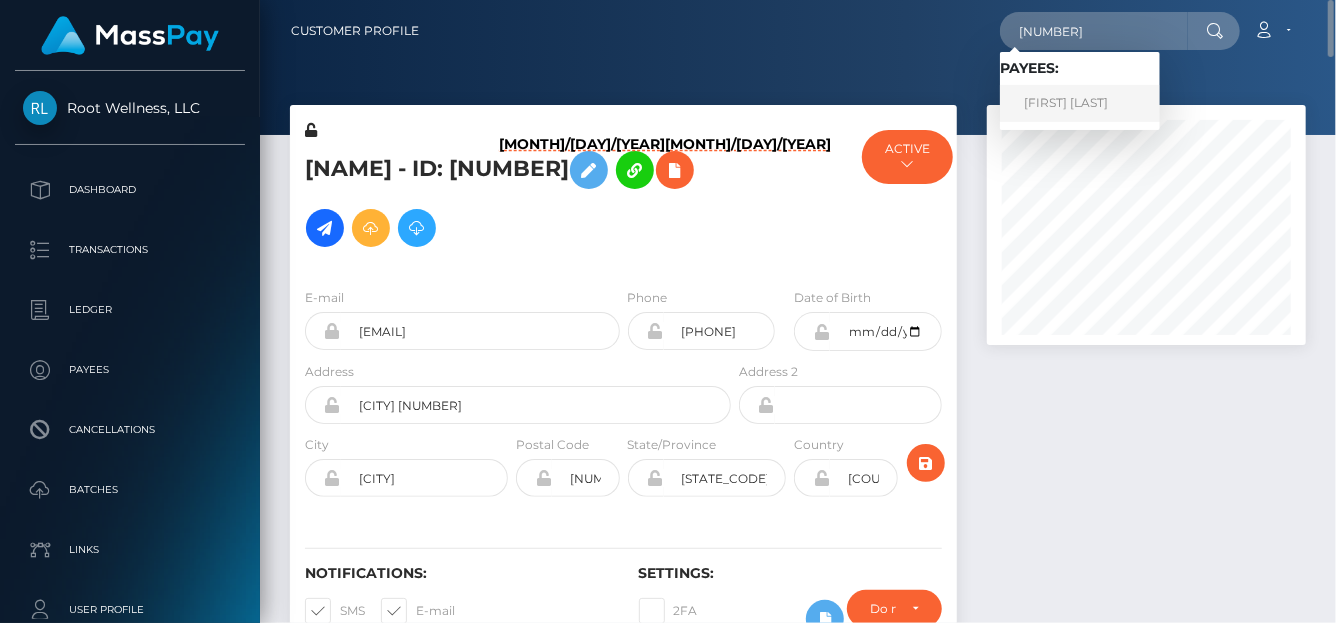 click on "Cristina  Martinez Garcia" at bounding box center (1080, 103) 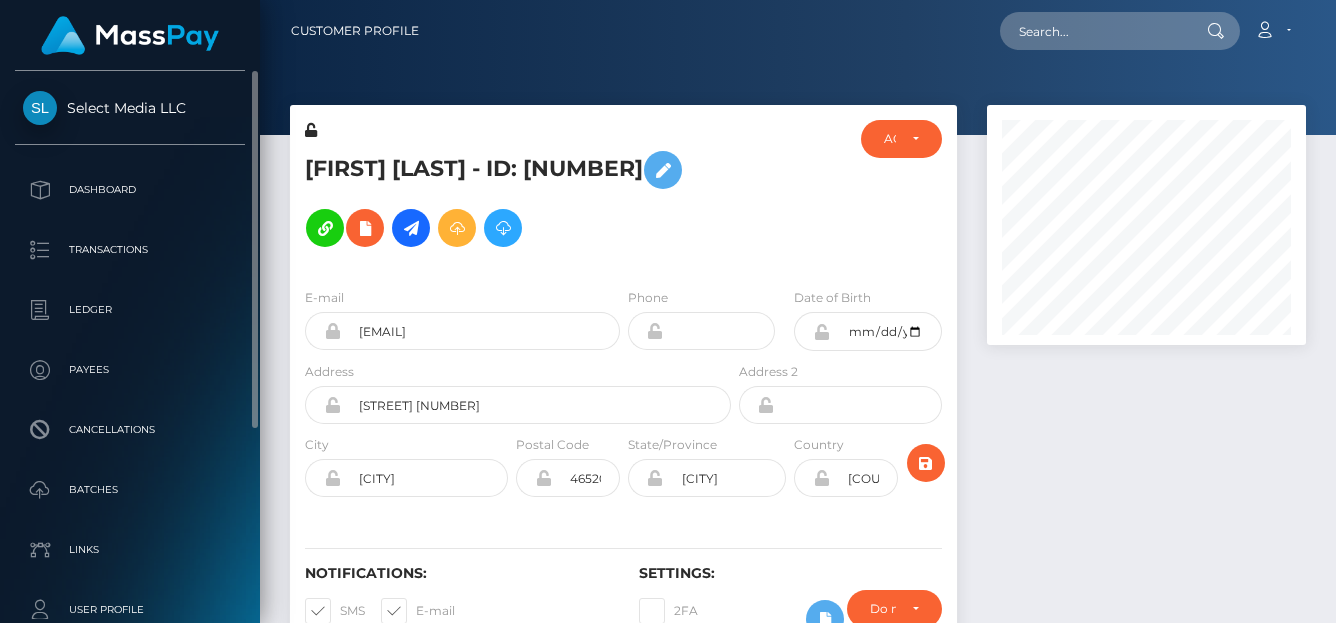 scroll, scrollTop: 0, scrollLeft: 0, axis: both 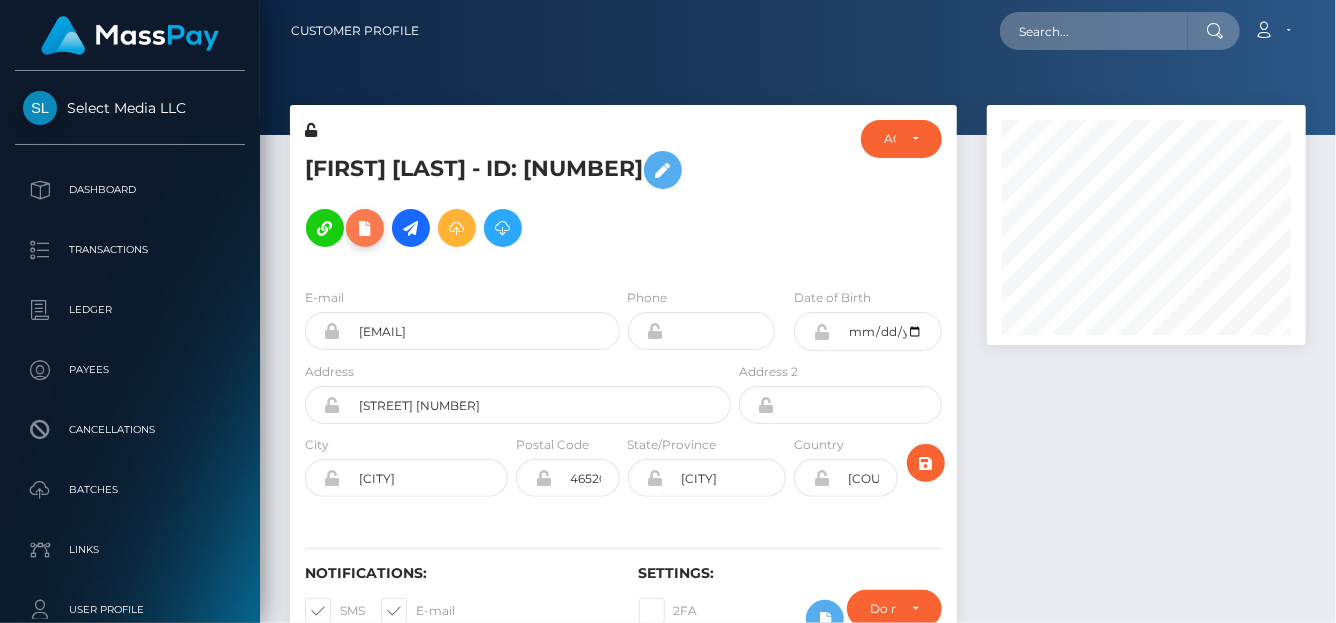 click at bounding box center [365, 228] 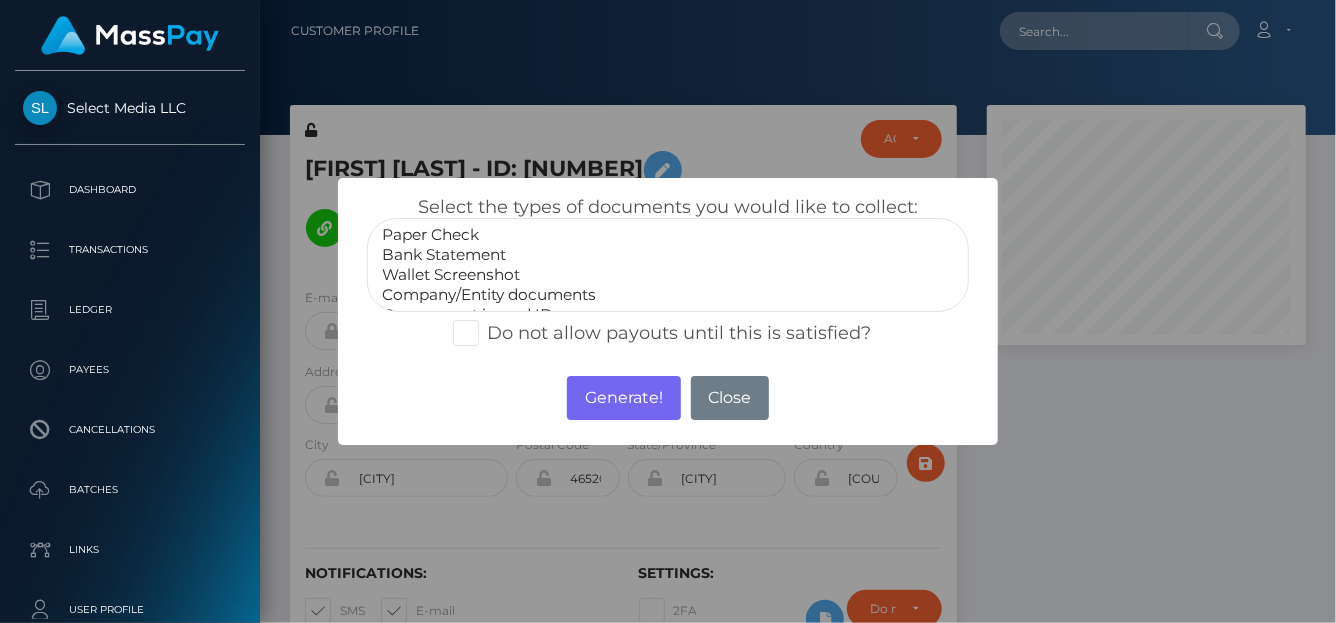 scroll, scrollTop: 39, scrollLeft: 0, axis: vertical 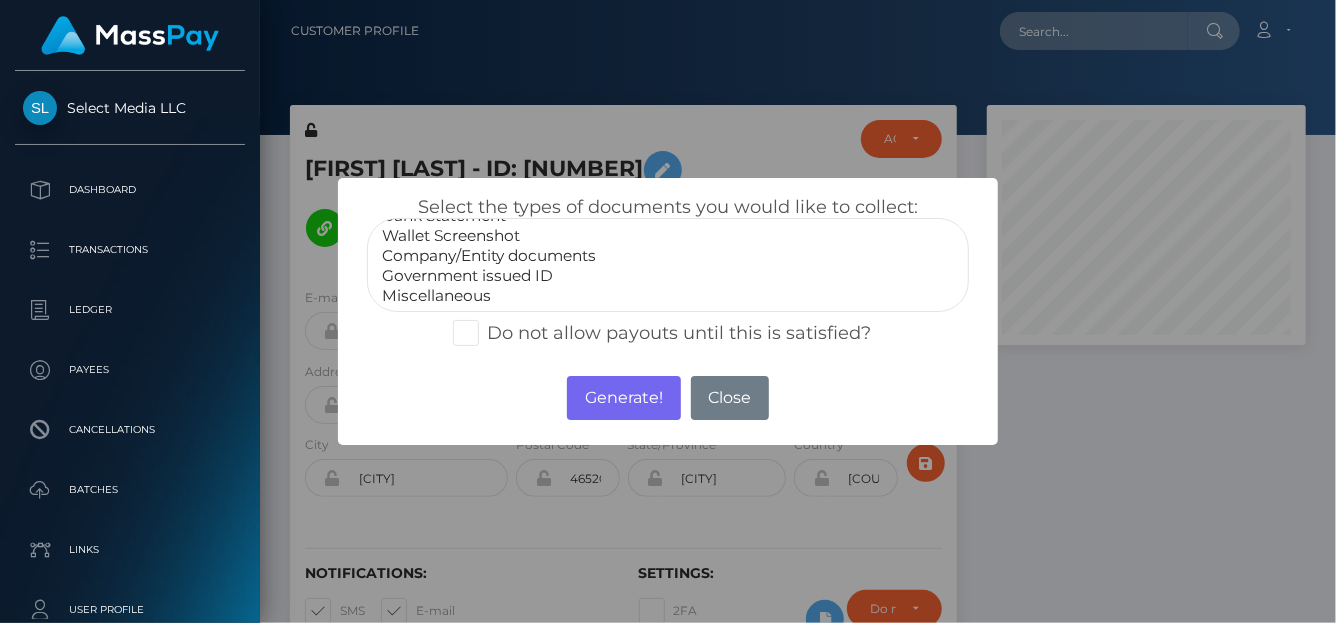 select on "Miscellaneous" 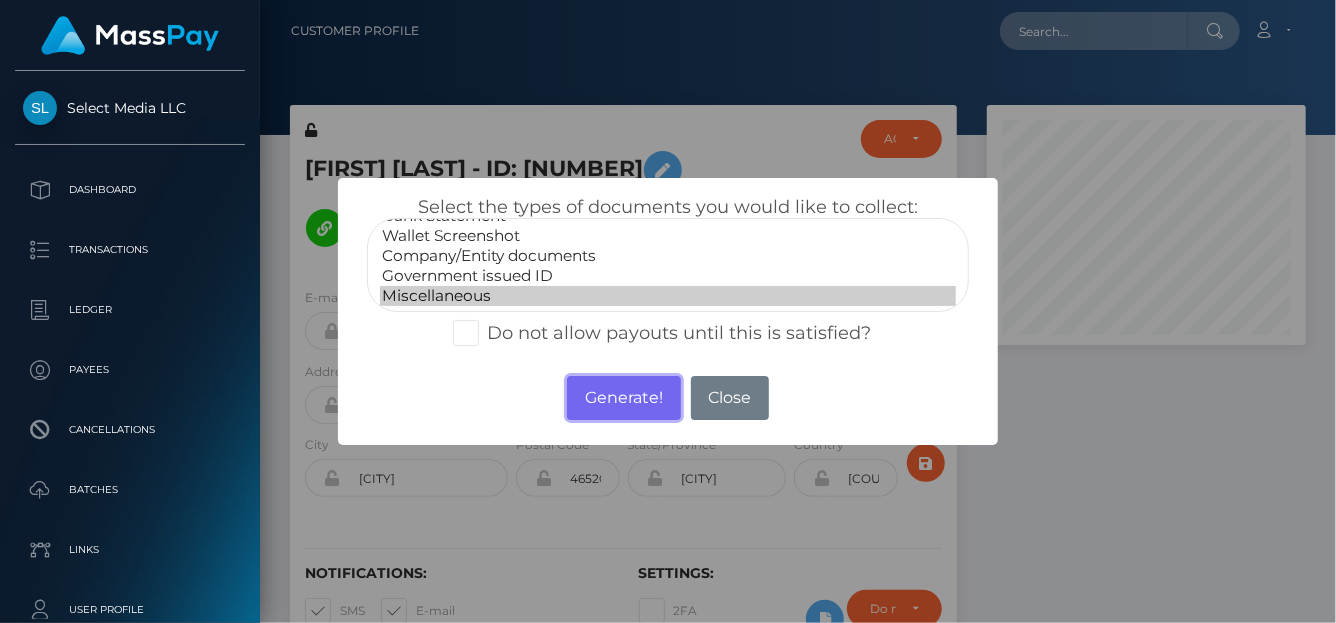 drag, startPoint x: 650, startPoint y: 401, endPoint x: 984, endPoint y: 79, distance: 463.93964 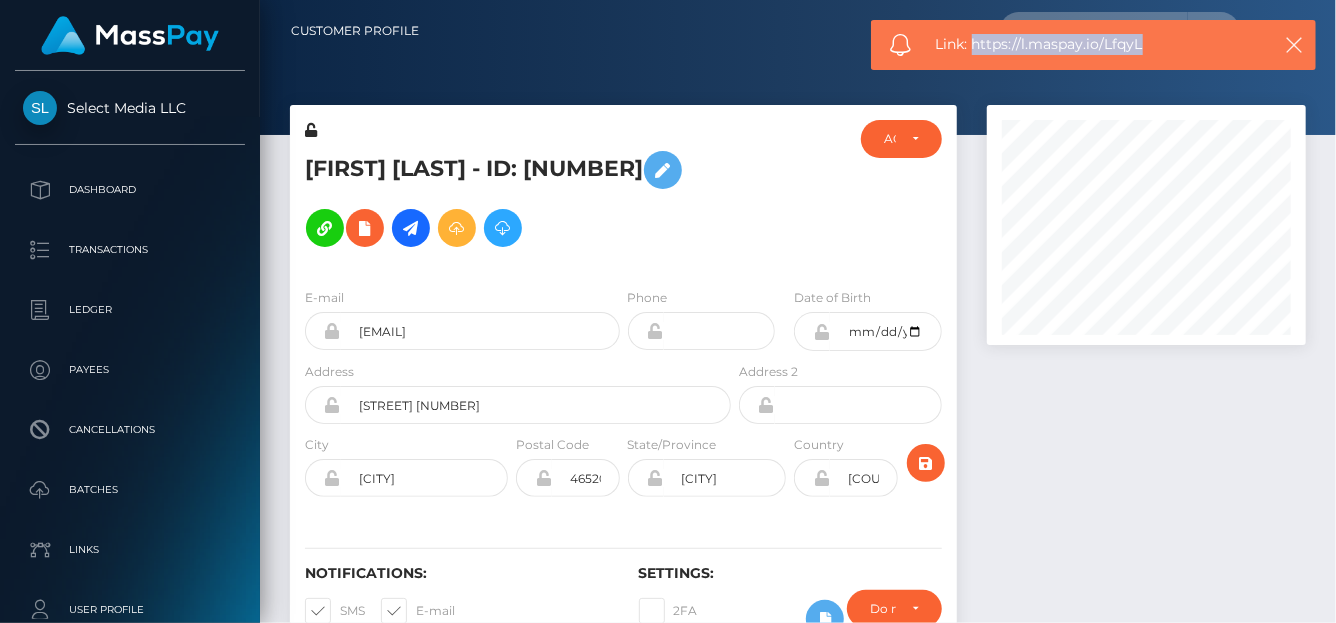 drag, startPoint x: 1155, startPoint y: 55, endPoint x: 975, endPoint y: 47, distance: 180.17769 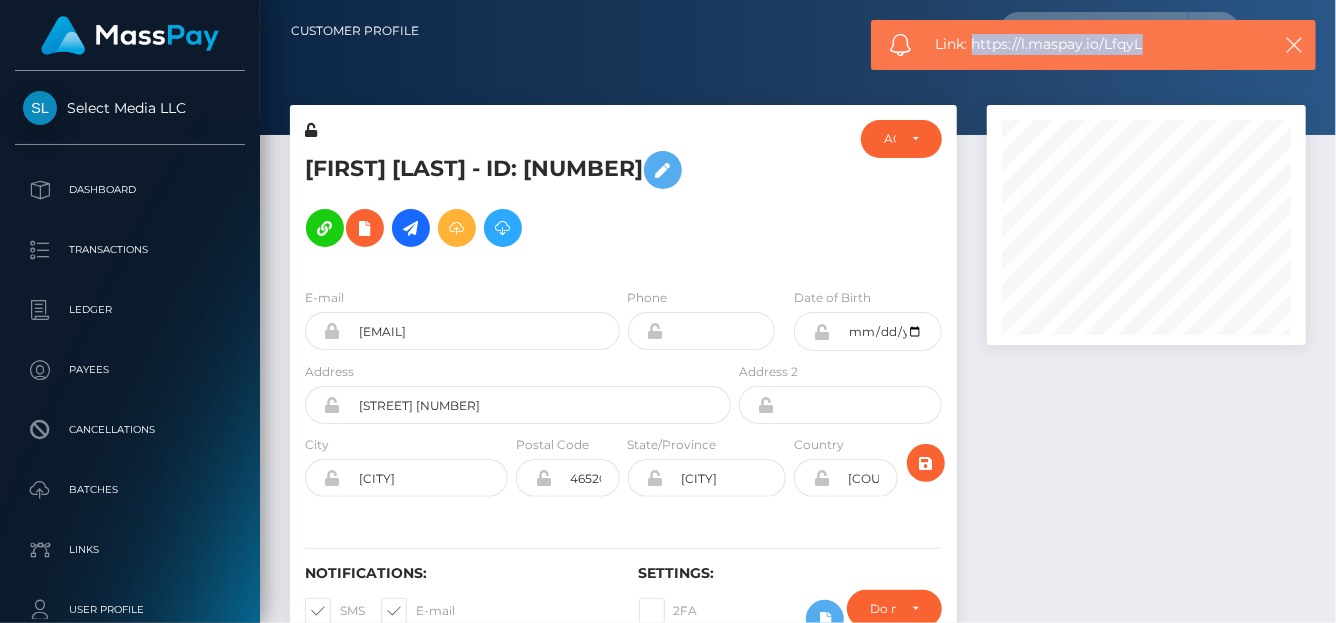 click on "Link: https://l.maspay.io/LfqyL" at bounding box center (1093, 45) 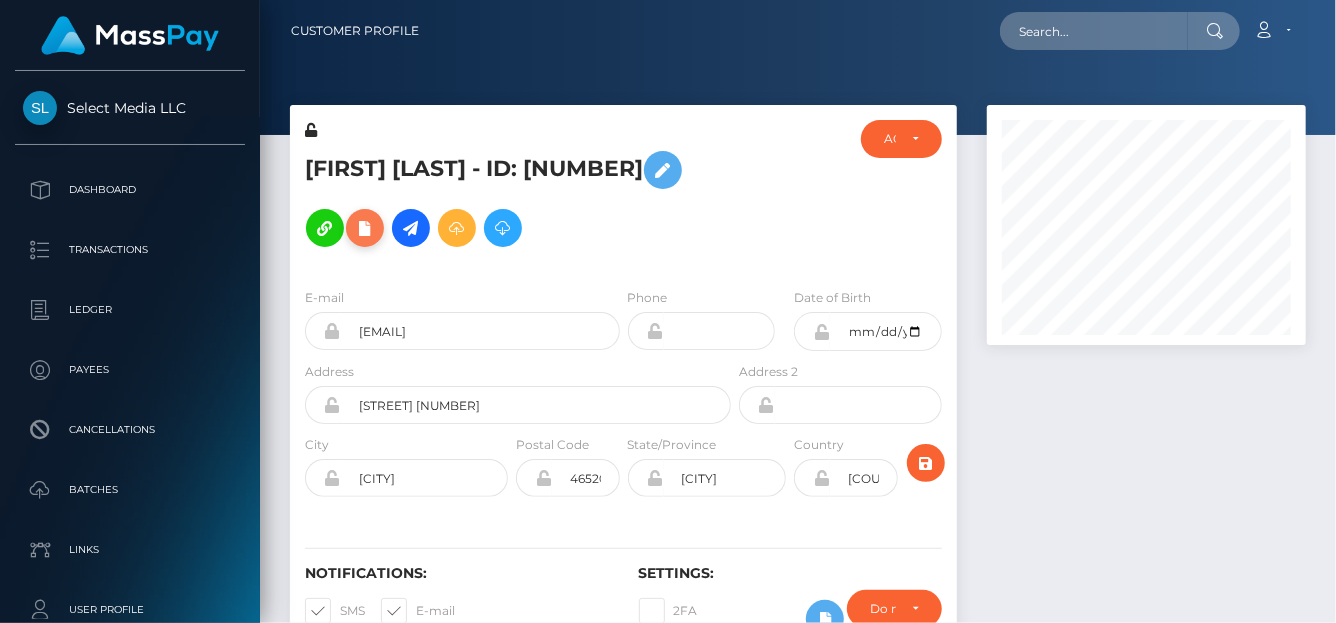 click at bounding box center [365, 228] 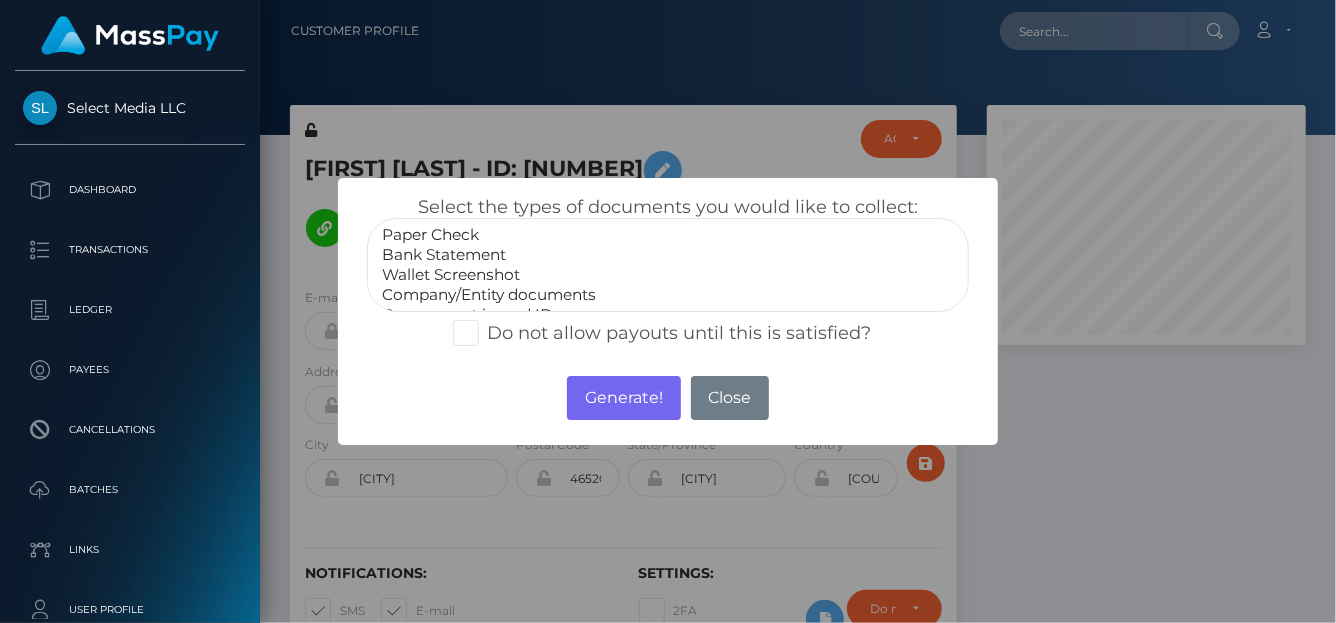 scroll, scrollTop: 39, scrollLeft: 0, axis: vertical 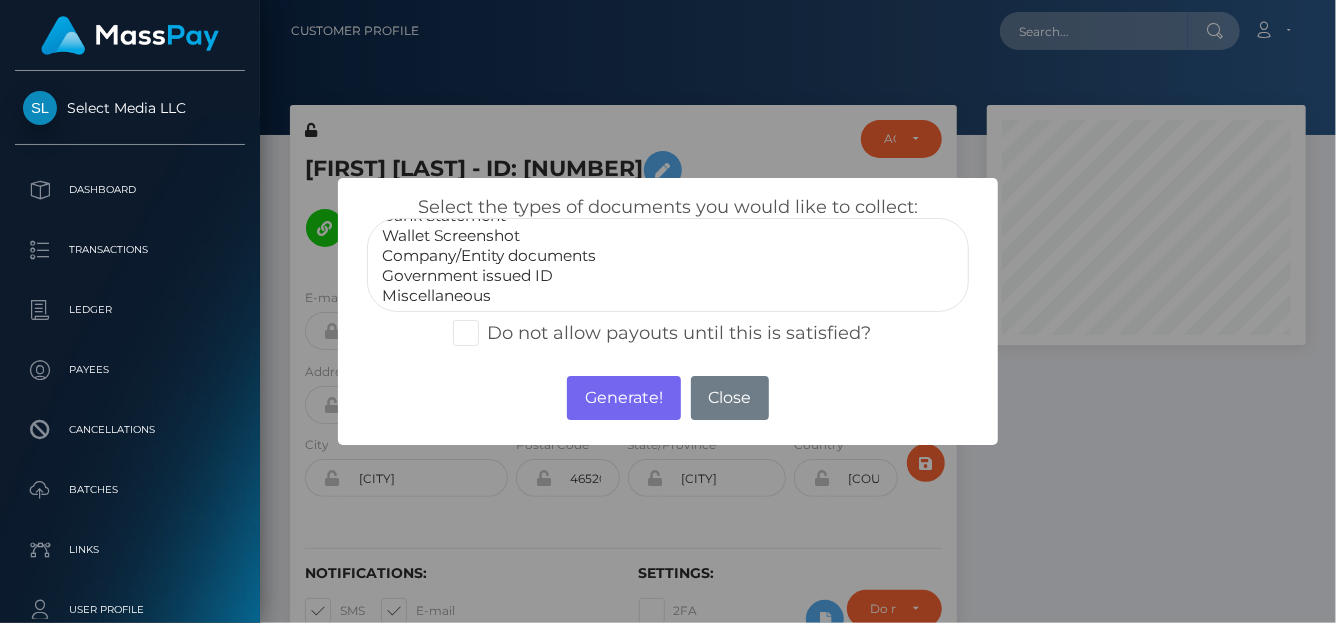 select on "Government issued ID" 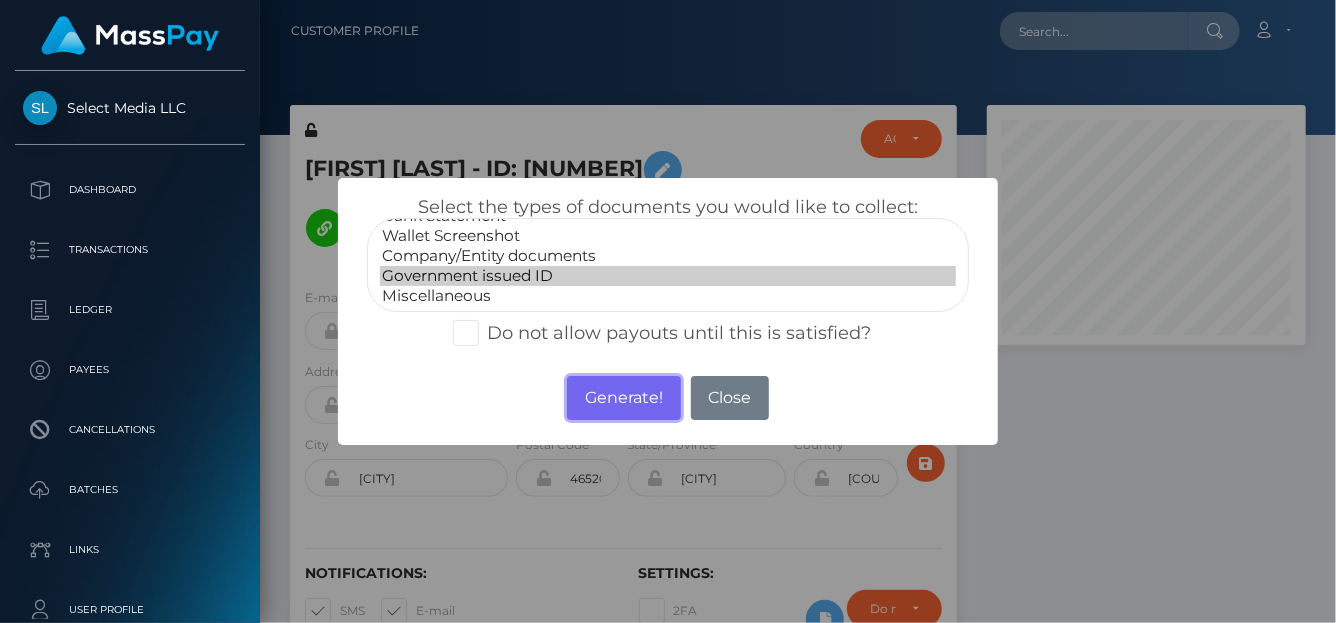 click on "Generate!" at bounding box center [623, 398] 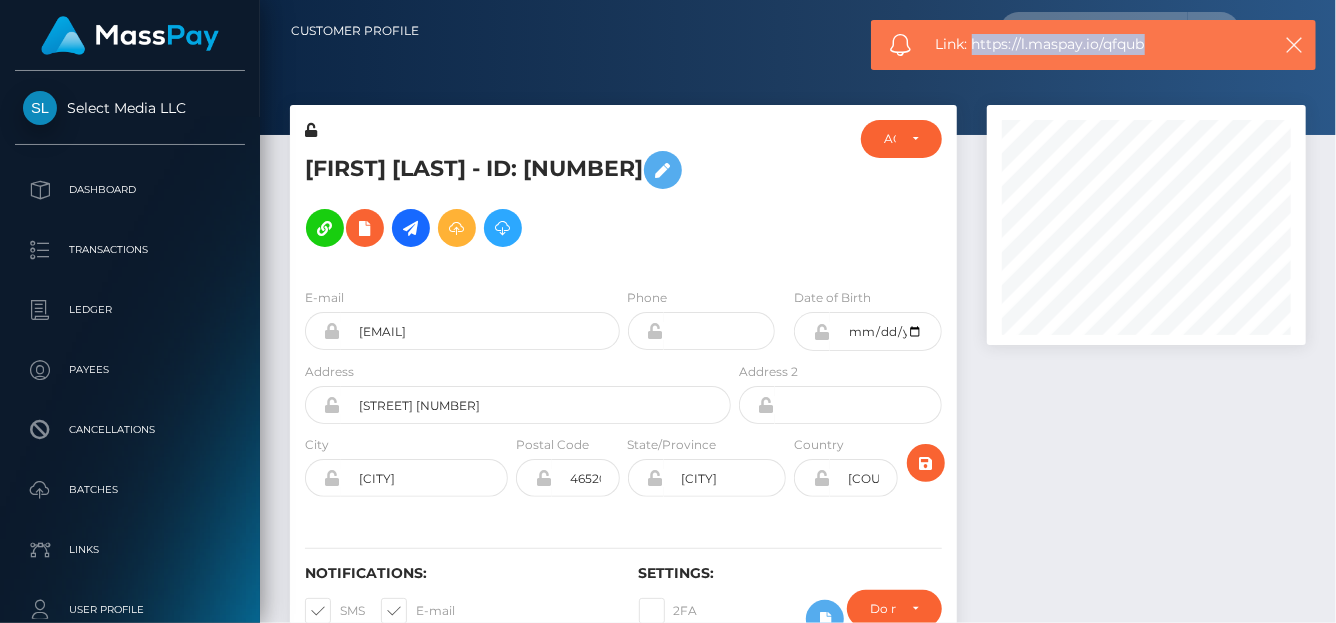 drag, startPoint x: 1195, startPoint y: 38, endPoint x: 976, endPoint y: 39, distance: 219.00229 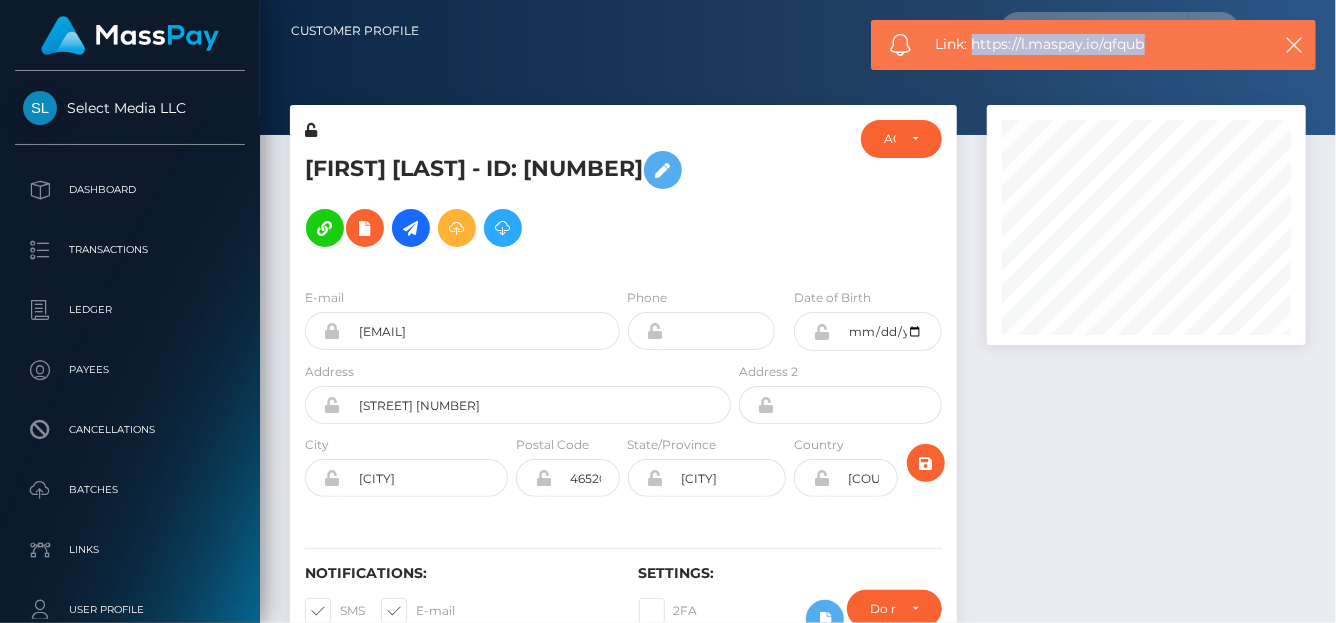 click on "Link: https://l.maspay.io/qfqub" at bounding box center [1096, 44] 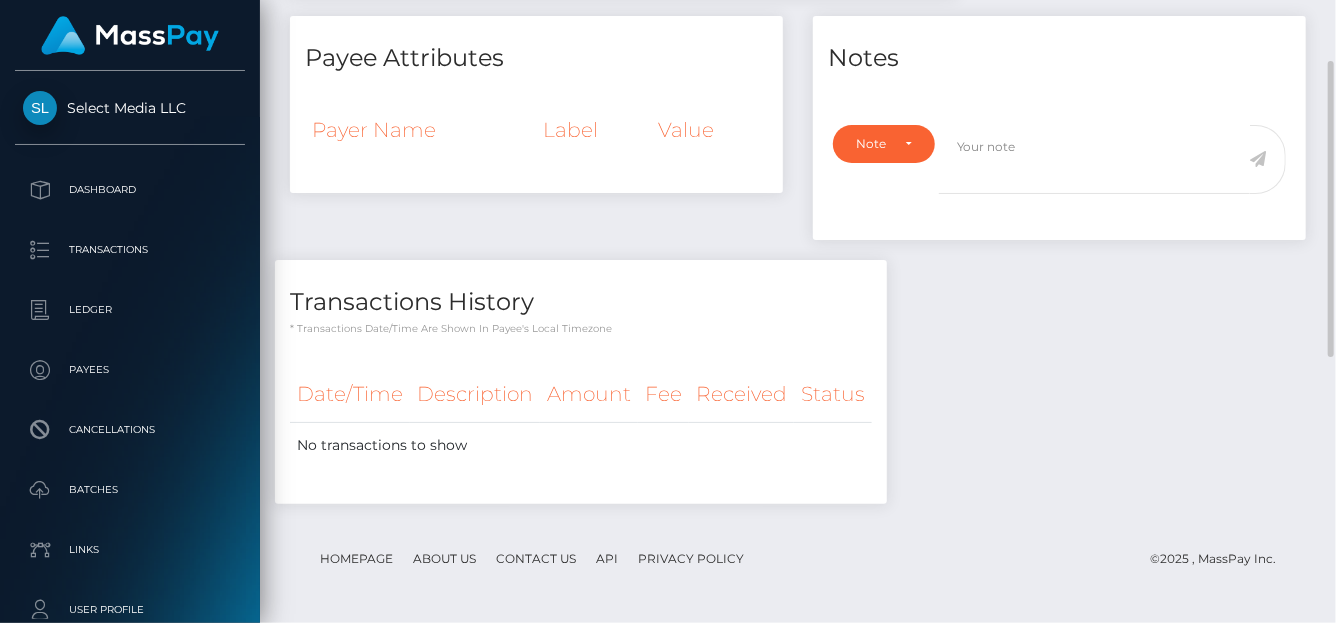 scroll, scrollTop: 290, scrollLeft: 0, axis: vertical 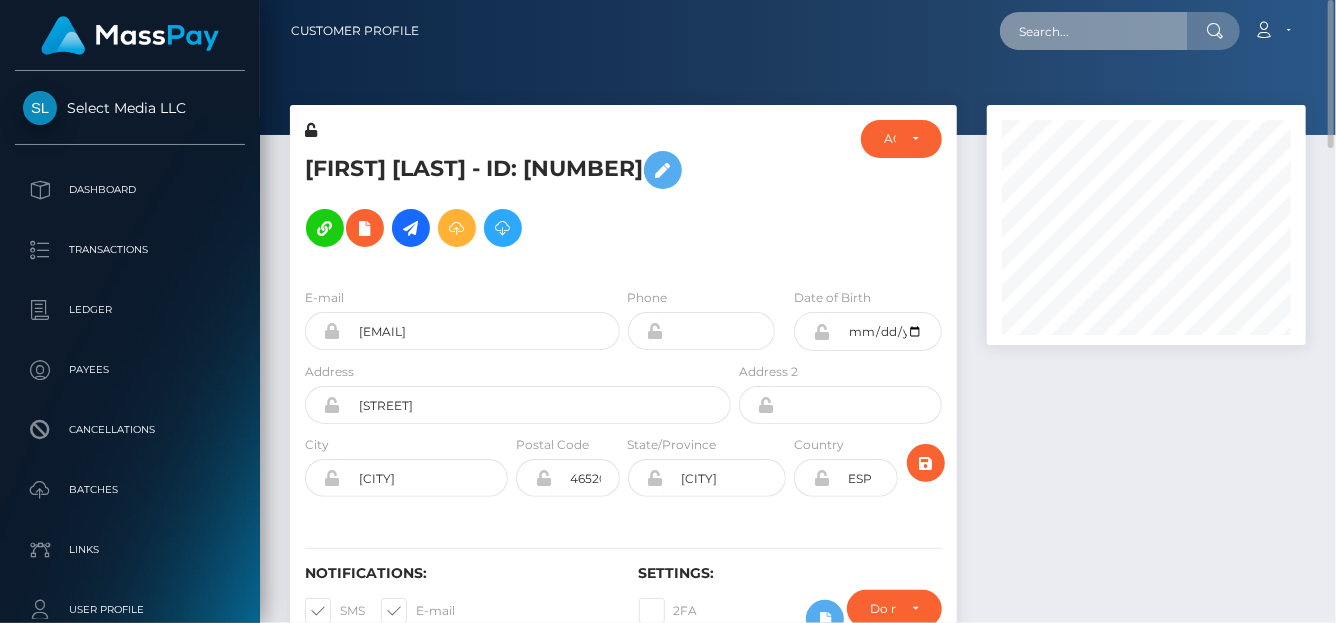 click at bounding box center (1094, 31) 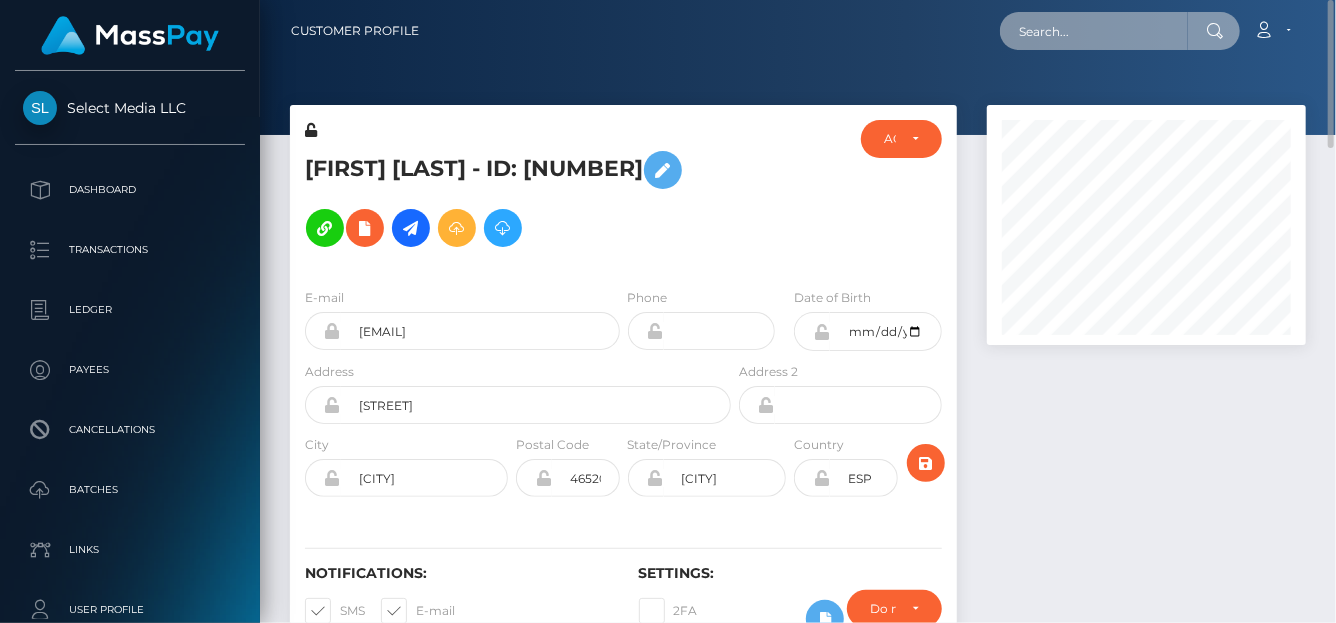 paste on "[NUMBER]" 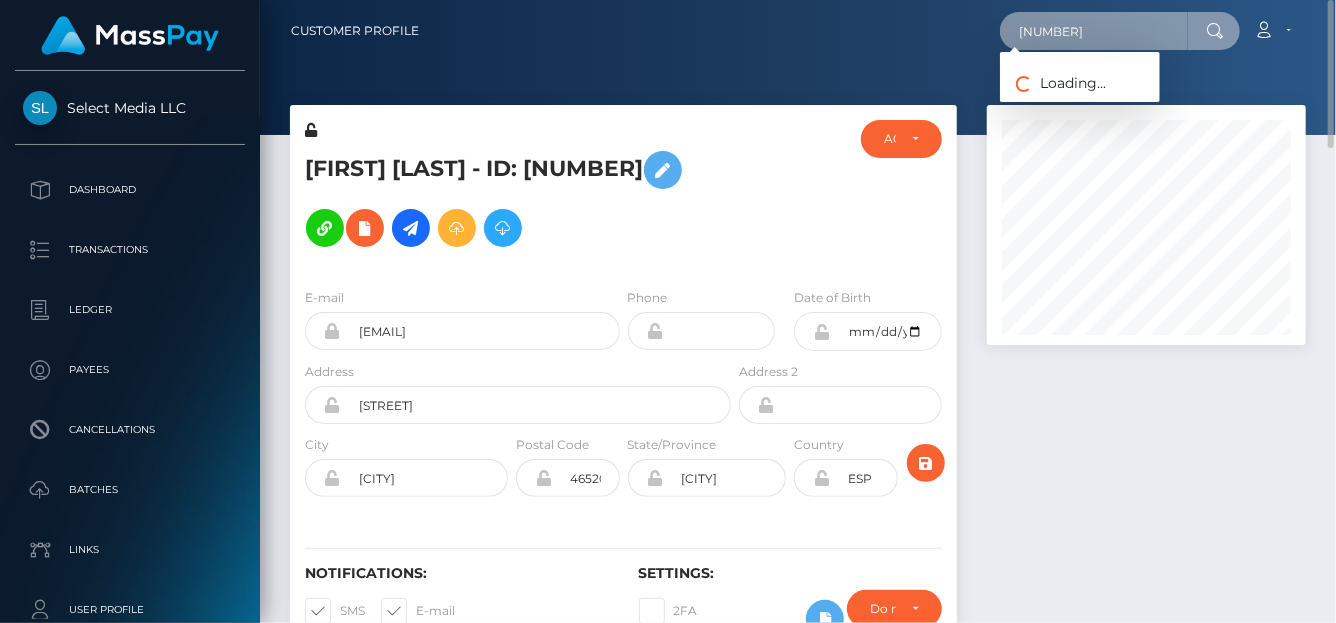 type on "[NUMBER]" 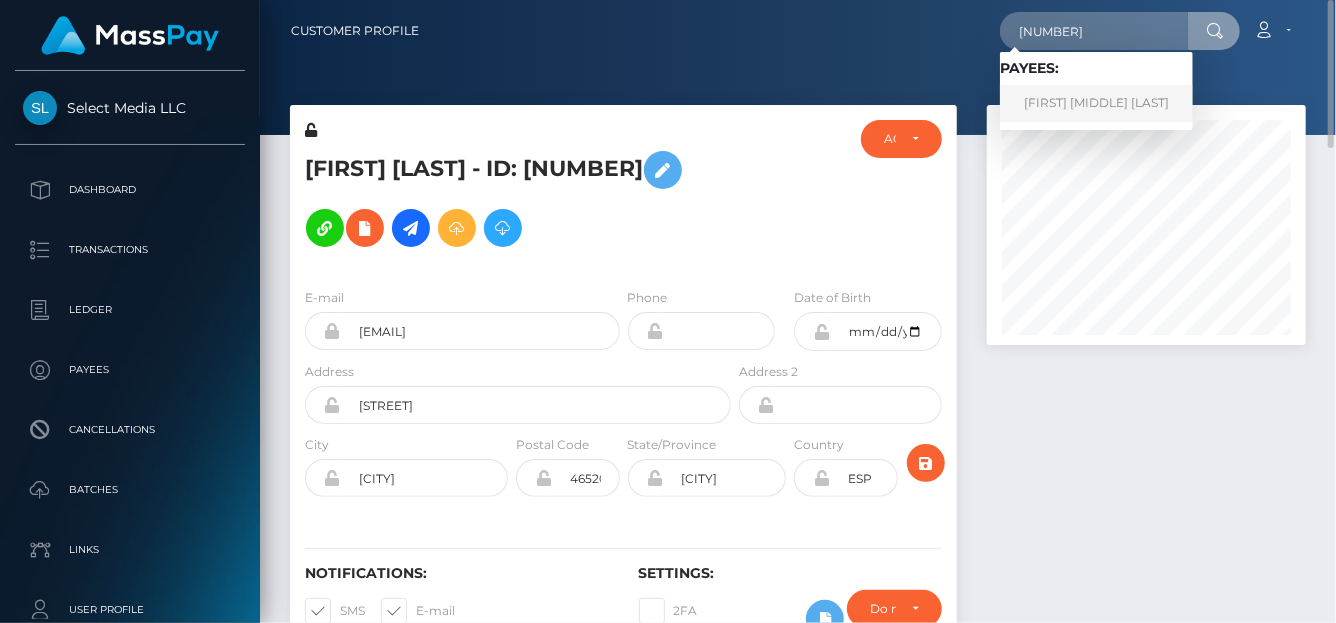 click on "[FIRST] [MIDDLE] [LAST]" at bounding box center (1096, 103) 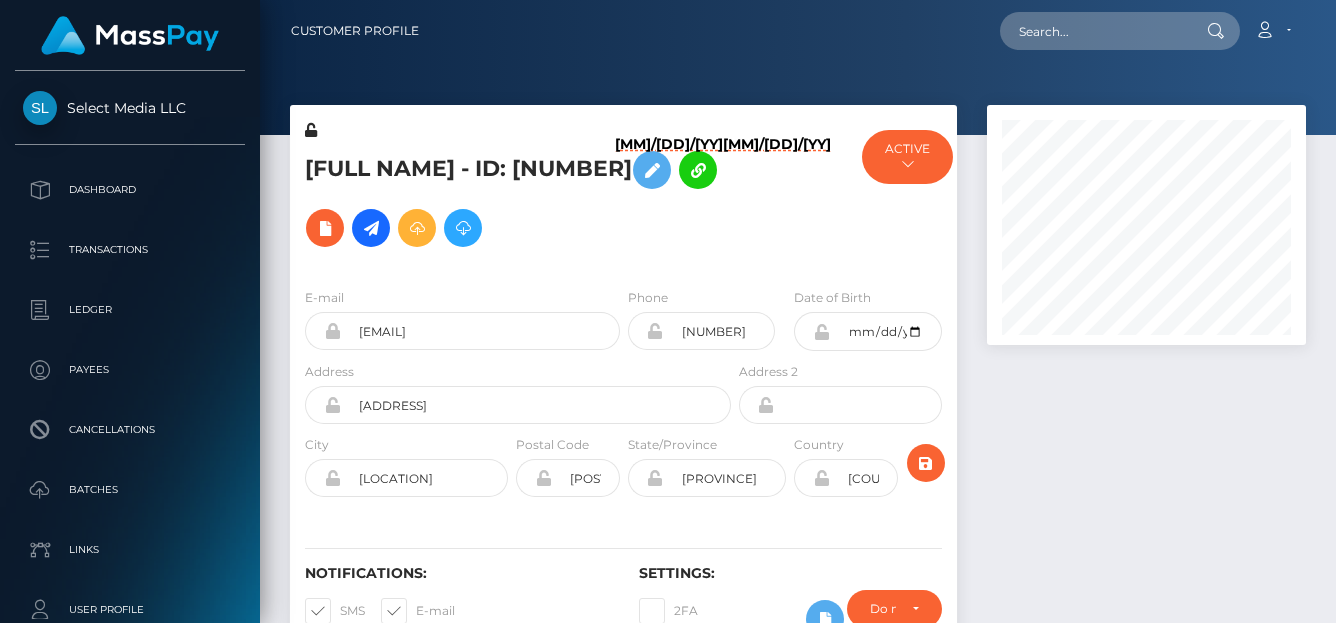 scroll, scrollTop: 0, scrollLeft: 0, axis: both 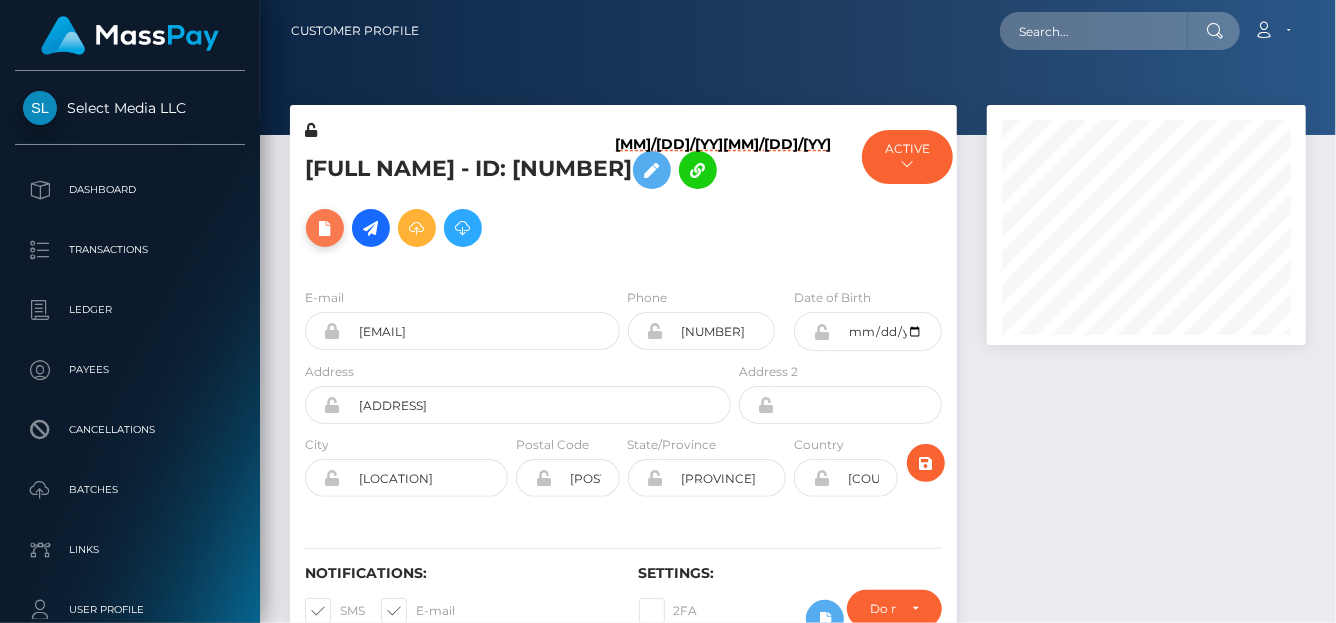 click at bounding box center [325, 228] 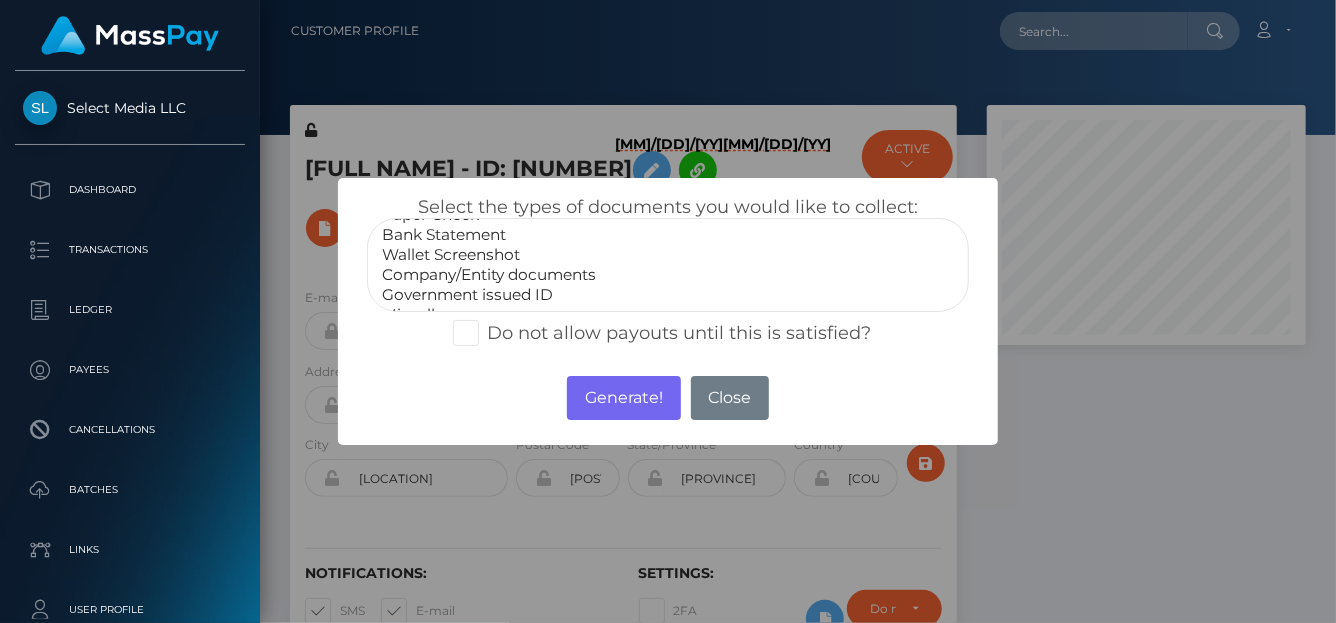 scroll, scrollTop: 39, scrollLeft: 0, axis: vertical 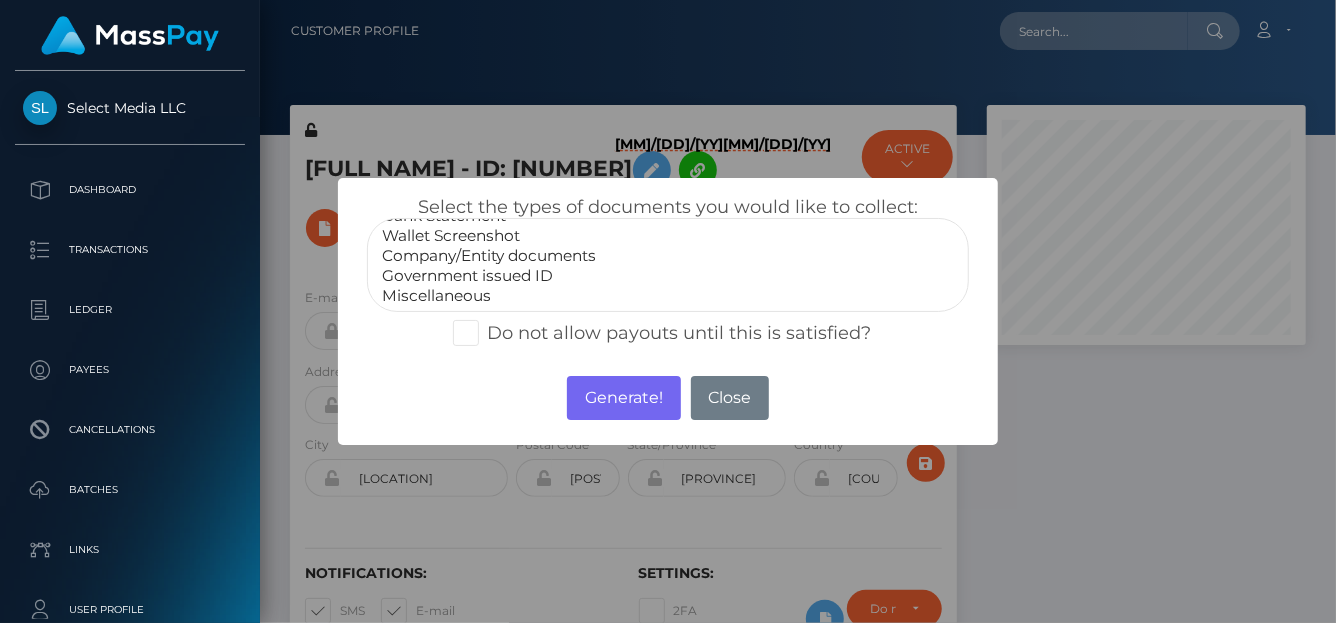 select on "Miscellaneous" 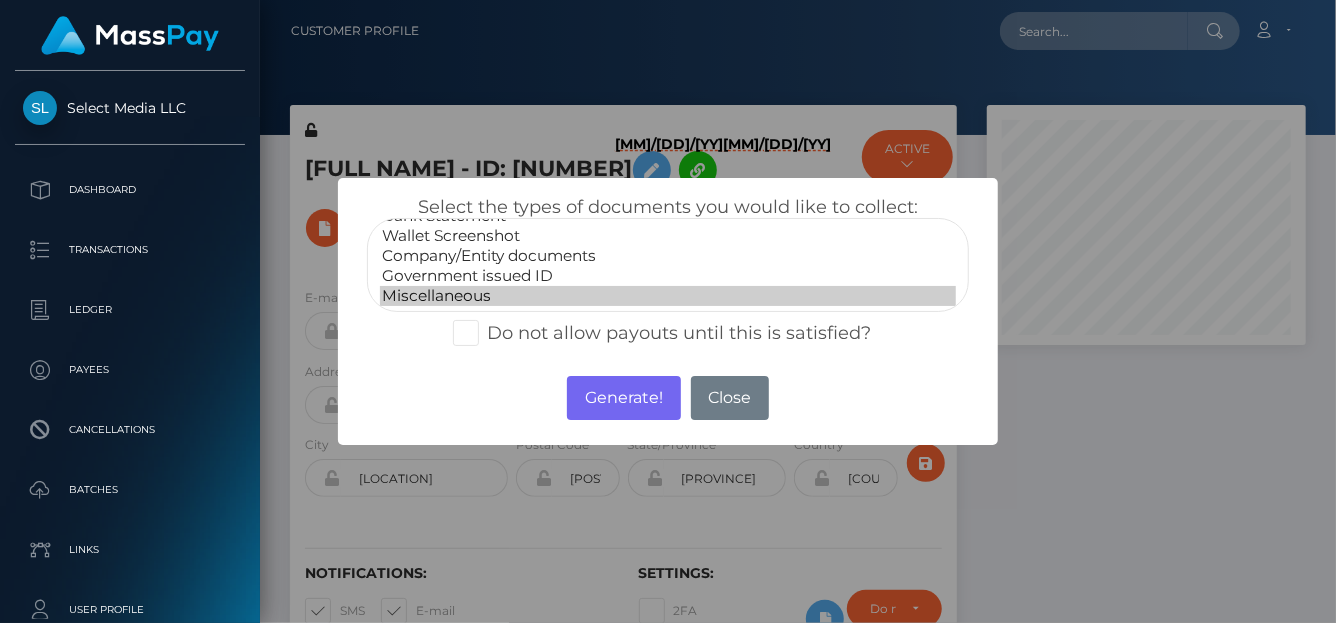 click on "Miscellaneous" at bounding box center (668, 296) 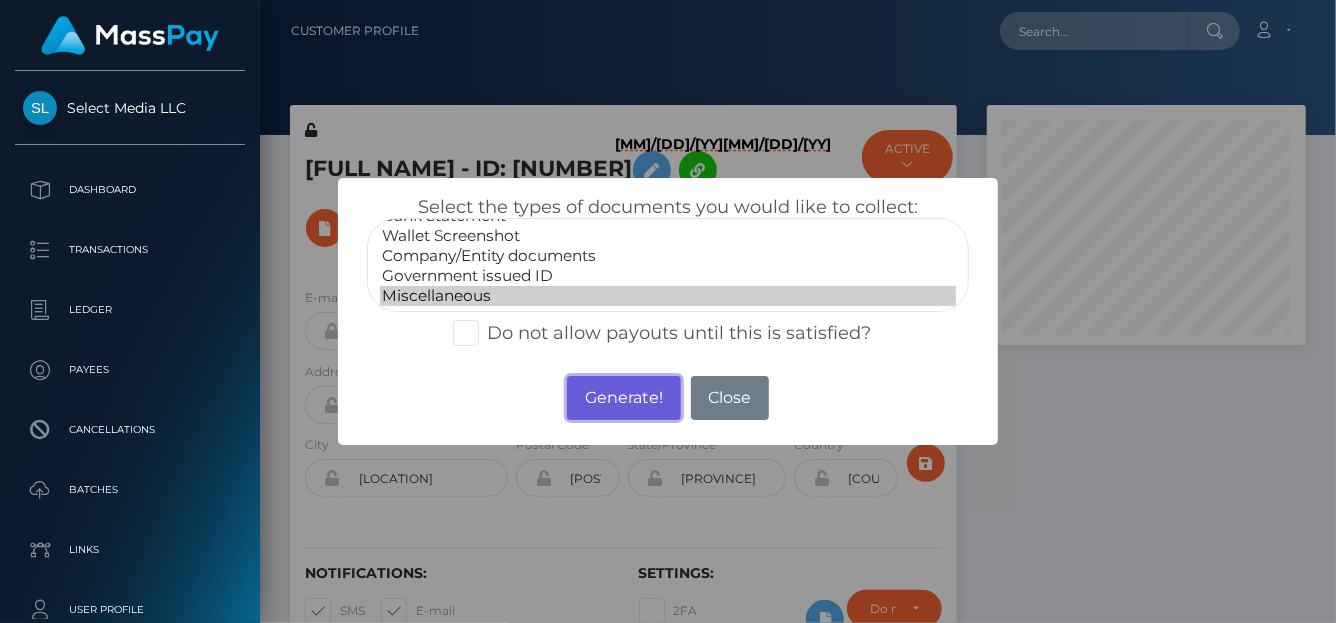 click on "Generate!" at bounding box center (623, 398) 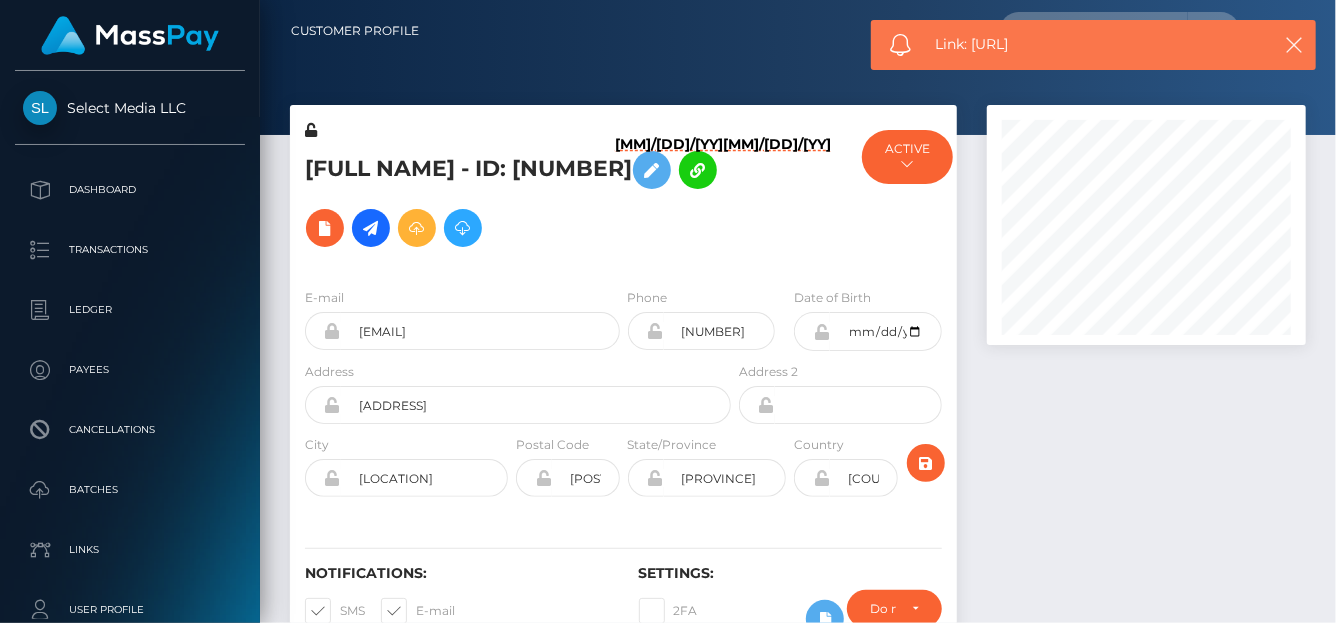 drag, startPoint x: 1067, startPoint y: 51, endPoint x: 973, endPoint y: 42, distance: 94.42987 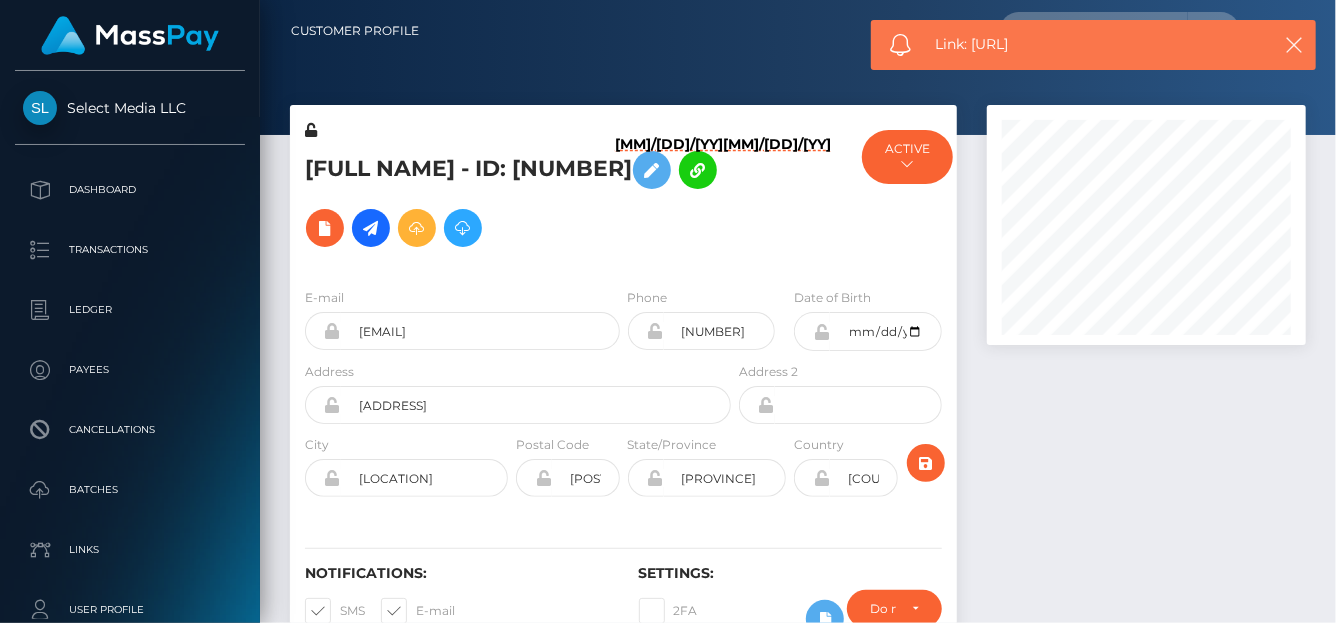 click on "Link: [URL]" at bounding box center (1096, 44) 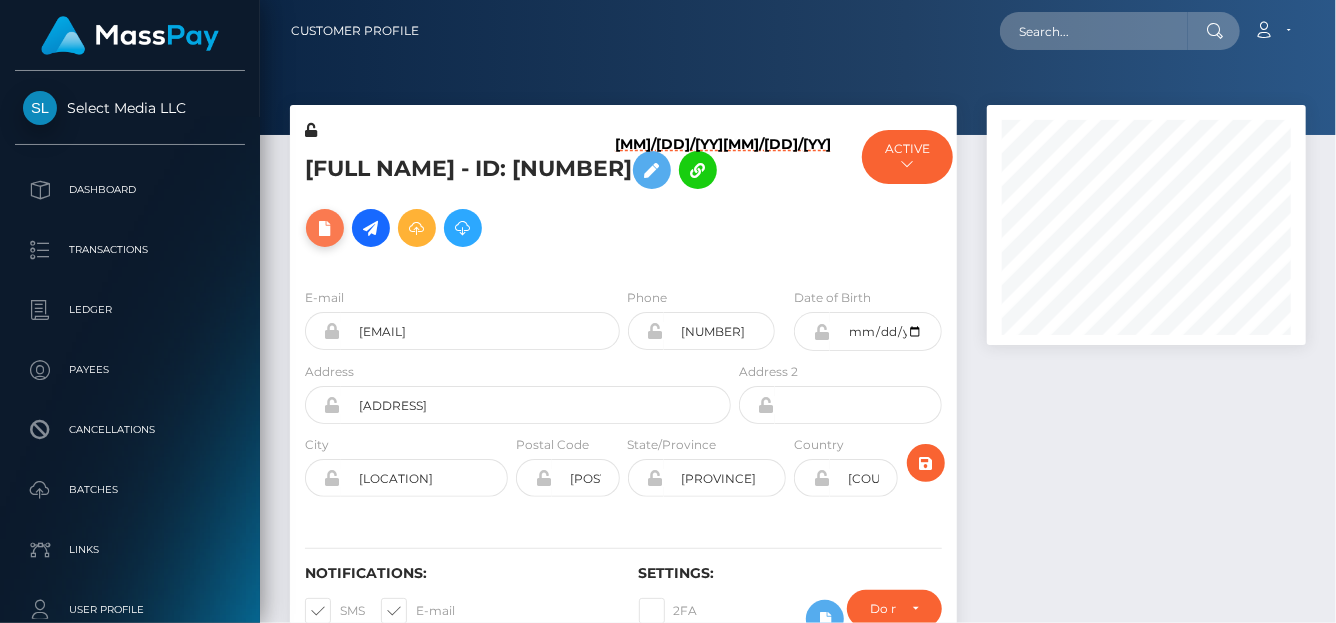 click at bounding box center [325, 228] 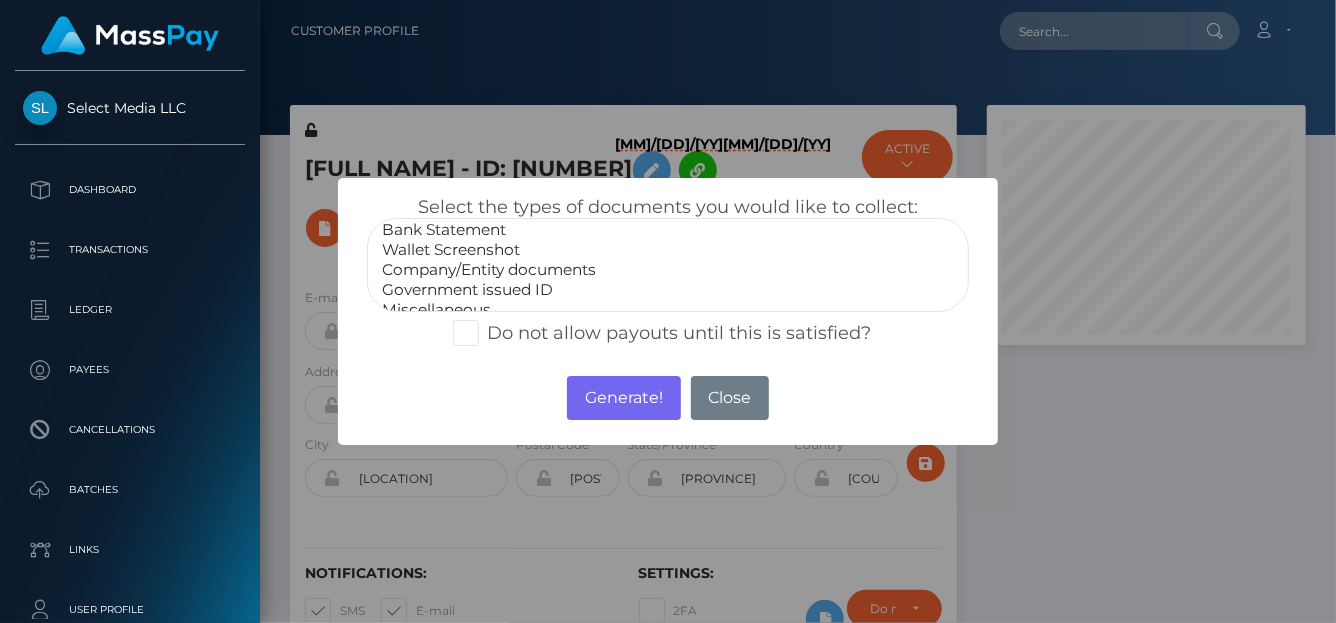 scroll, scrollTop: 39, scrollLeft: 0, axis: vertical 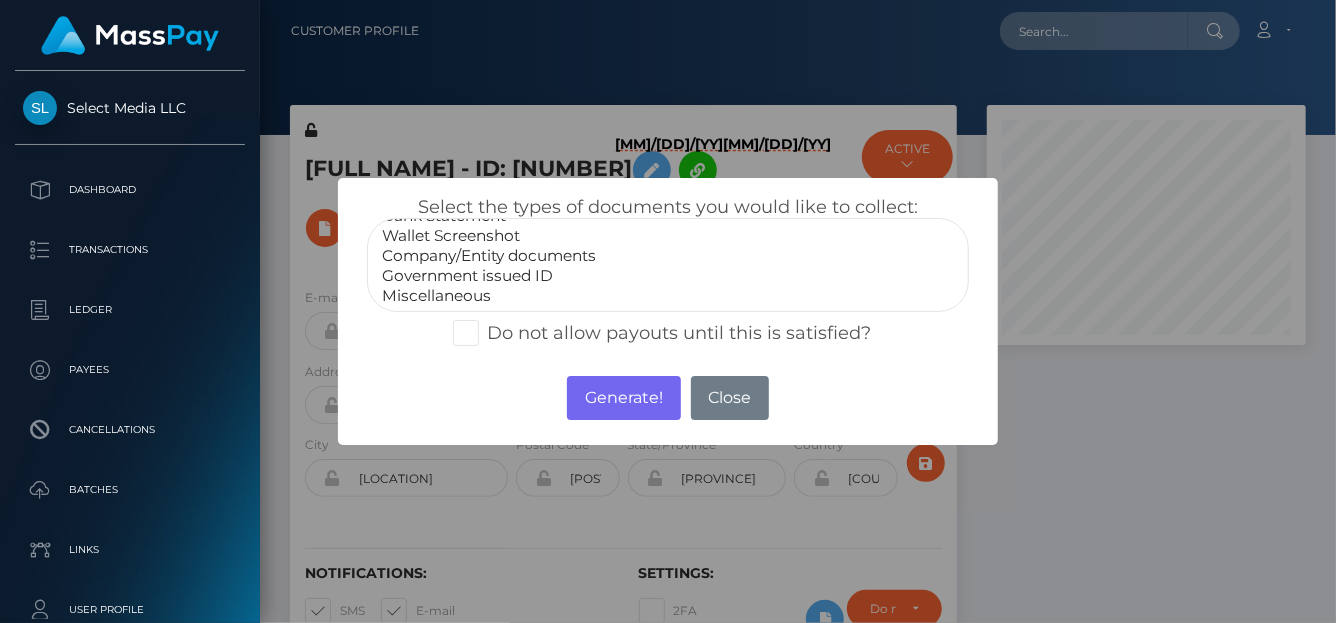 select on "Government issued ID" 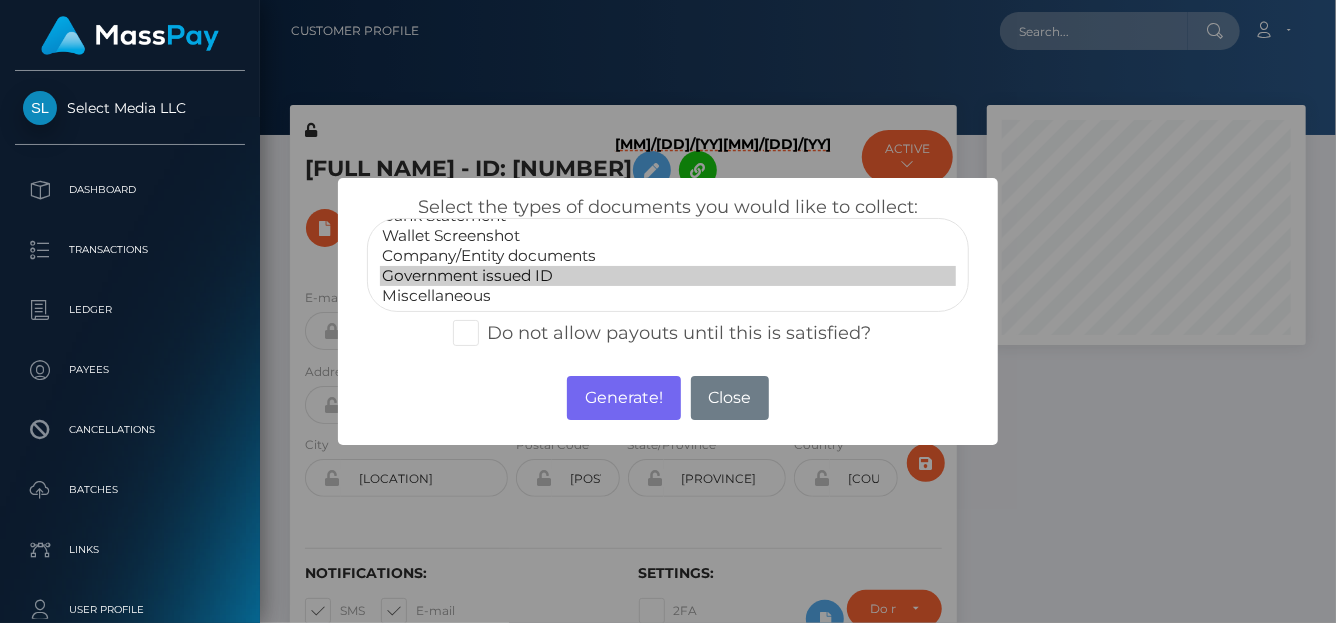 click on "Government issued ID" at bounding box center [668, 276] 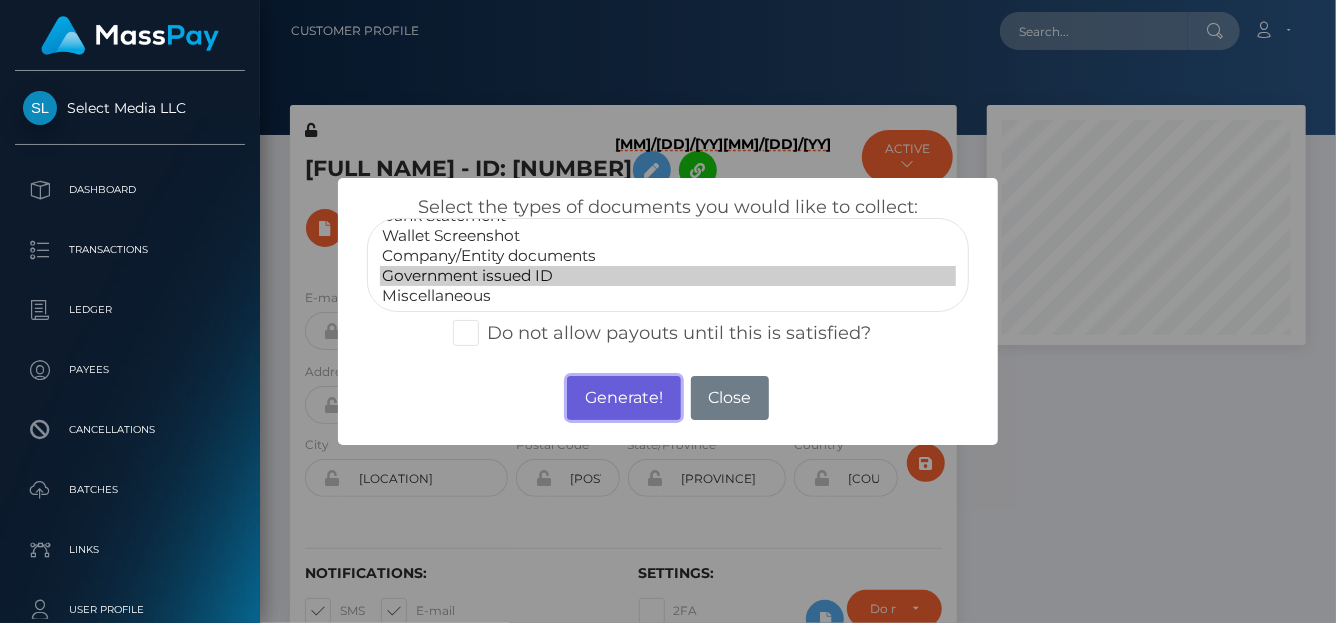 click on "Generate!" at bounding box center (623, 398) 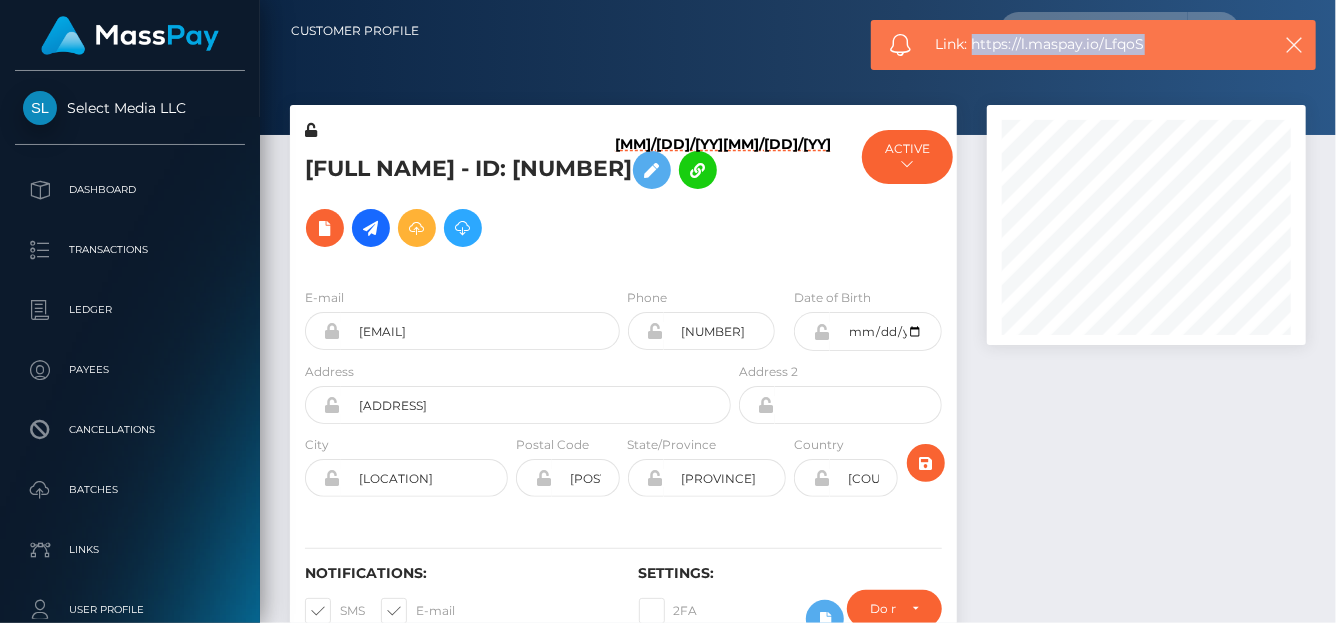 drag, startPoint x: 1176, startPoint y: 41, endPoint x: 974, endPoint y: 36, distance: 202.06187 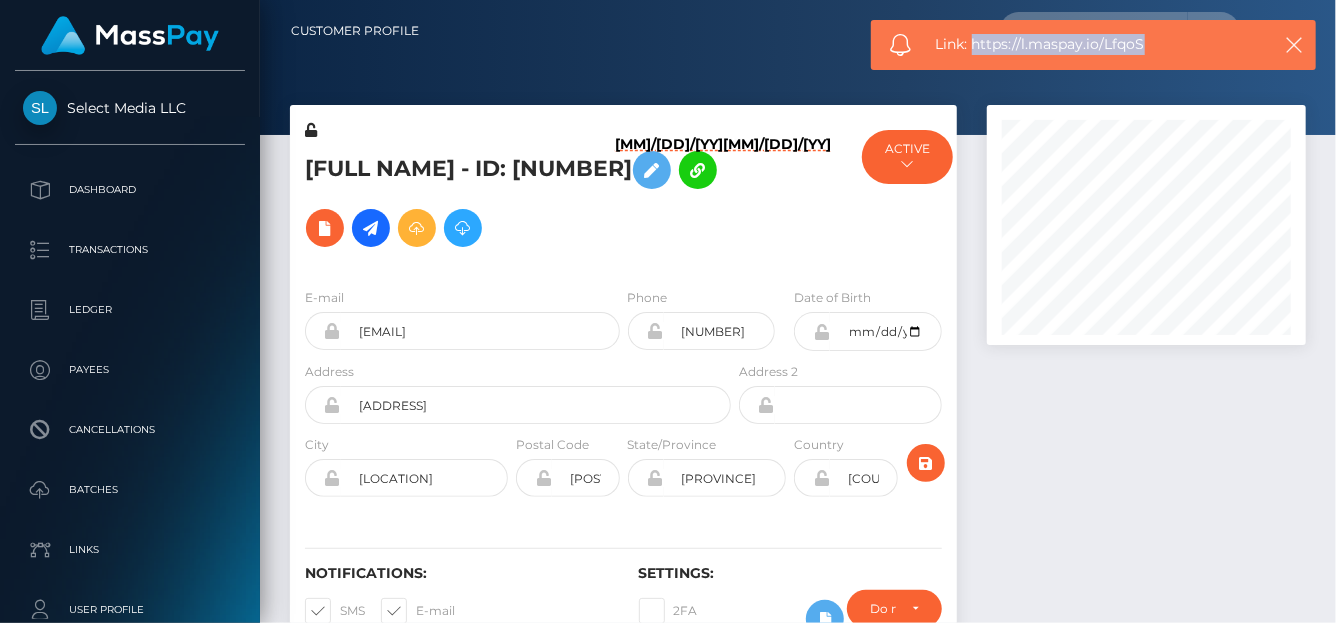 click on "Link: https://l.maspay.io/LfqoS" at bounding box center (1096, 44) 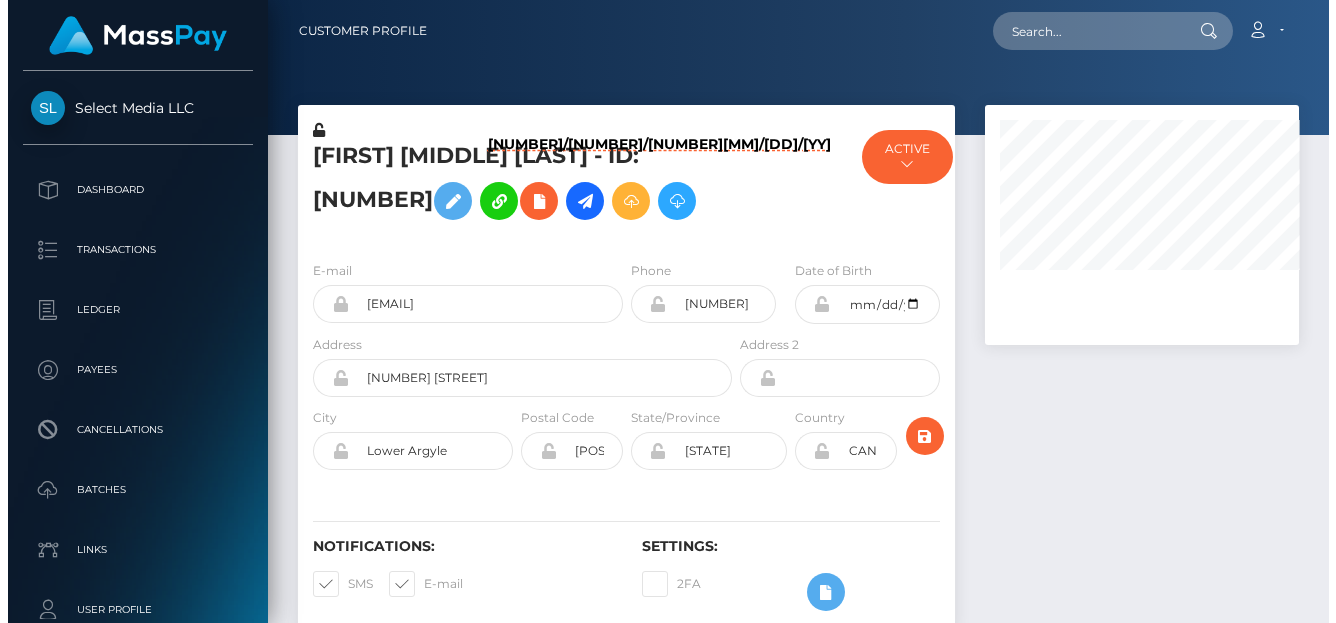 scroll, scrollTop: 0, scrollLeft: 0, axis: both 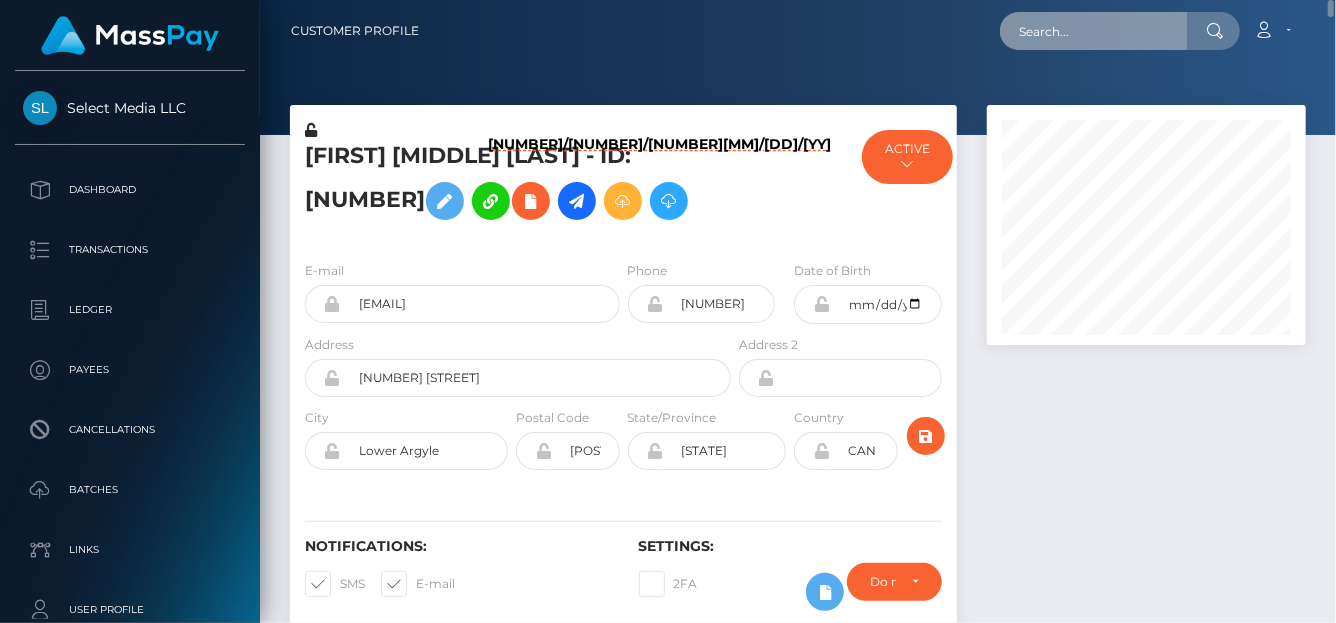 click at bounding box center (1094, 31) 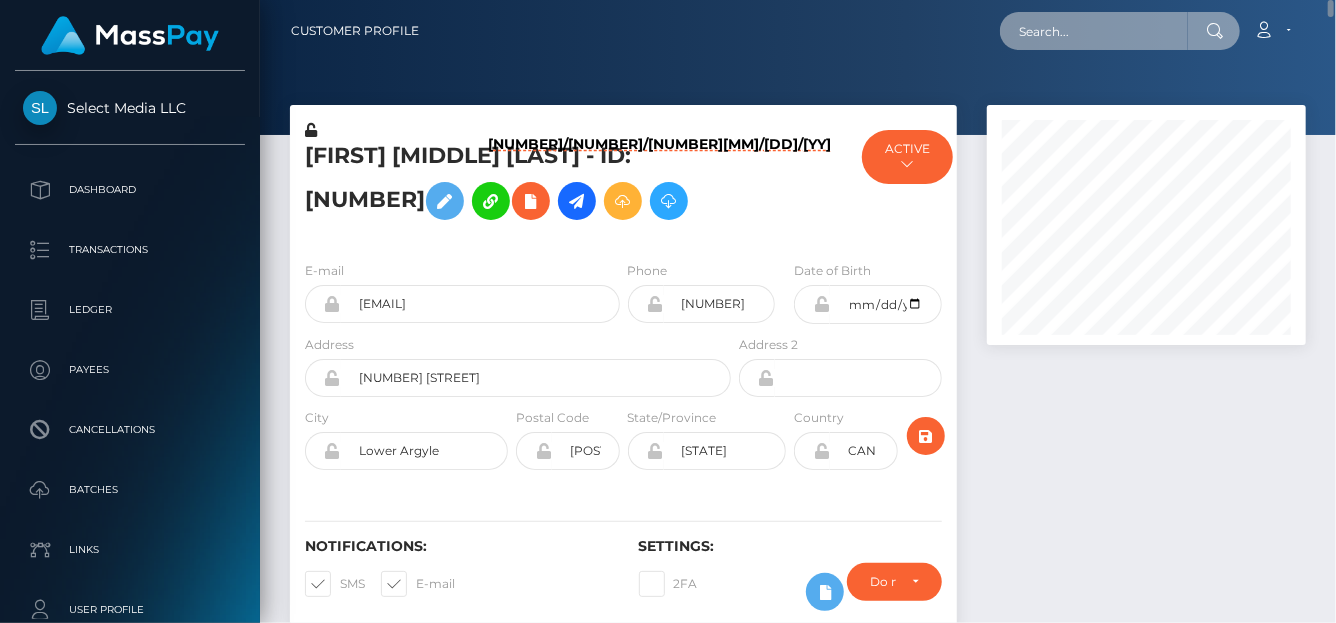 paste on "[EMAIL]" 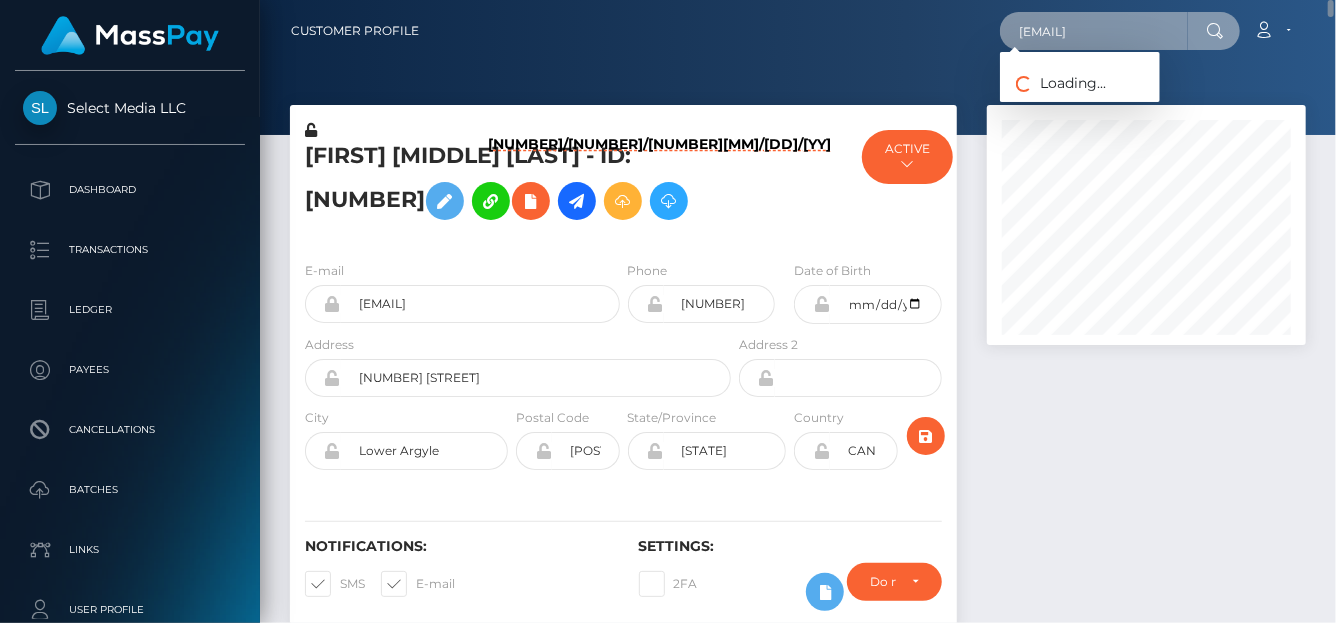 scroll, scrollTop: 0, scrollLeft: 33, axis: horizontal 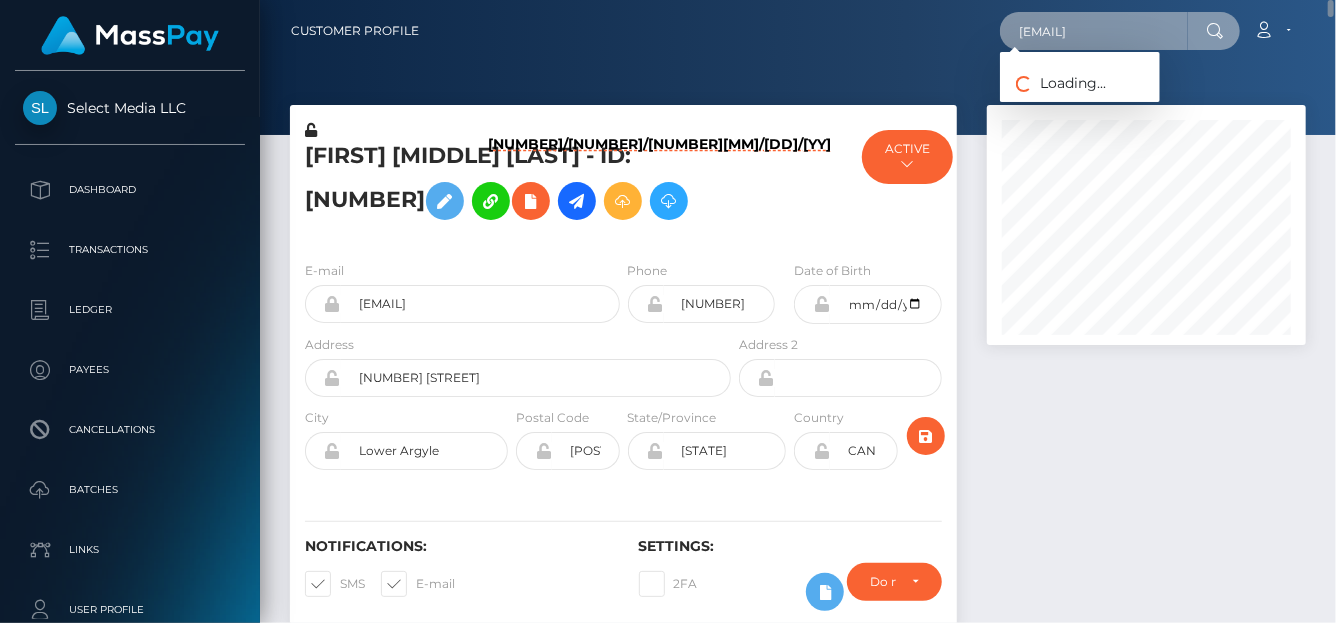 type on "[EMAIL]" 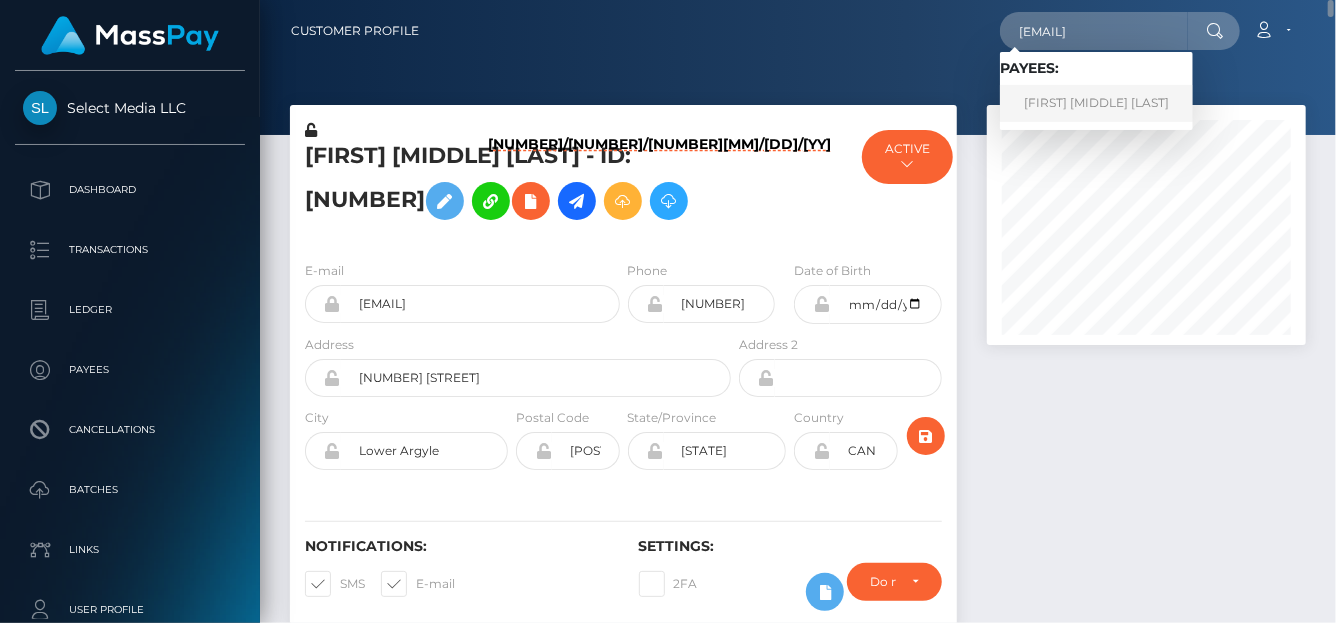 scroll, scrollTop: 0, scrollLeft: 0, axis: both 